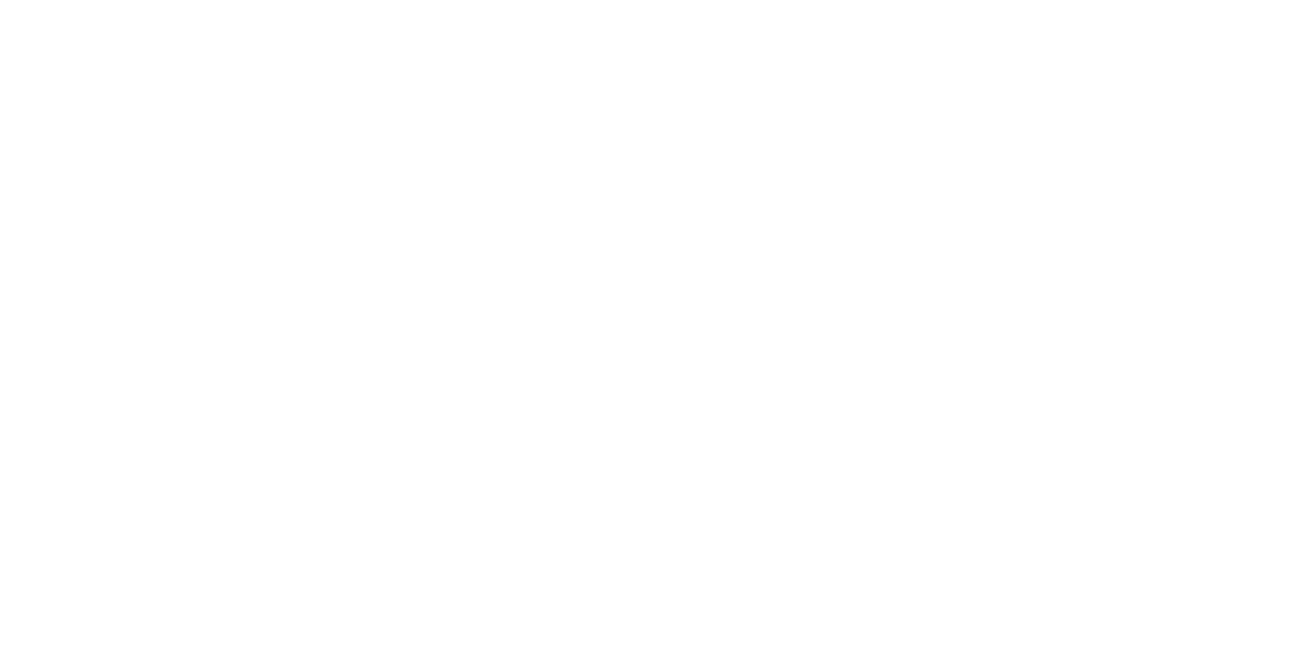 scroll, scrollTop: 0, scrollLeft: 0, axis: both 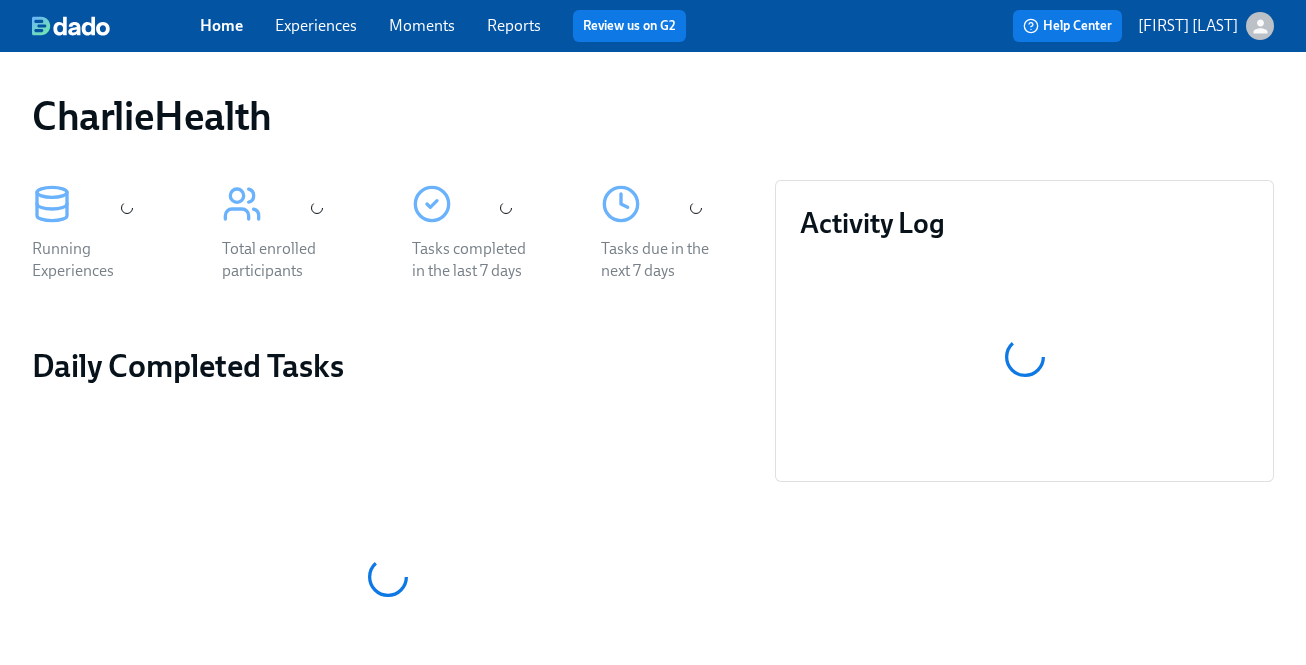 click on "Experiences" at bounding box center [316, 25] 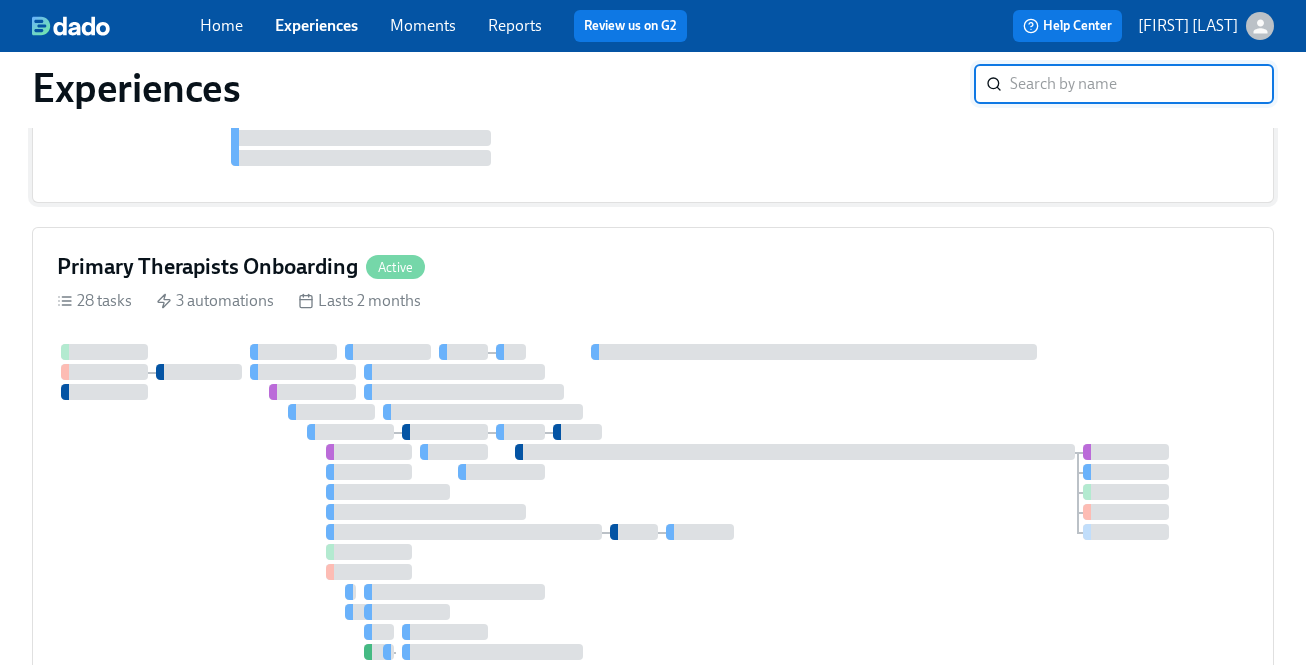 scroll, scrollTop: 887, scrollLeft: 0, axis: vertical 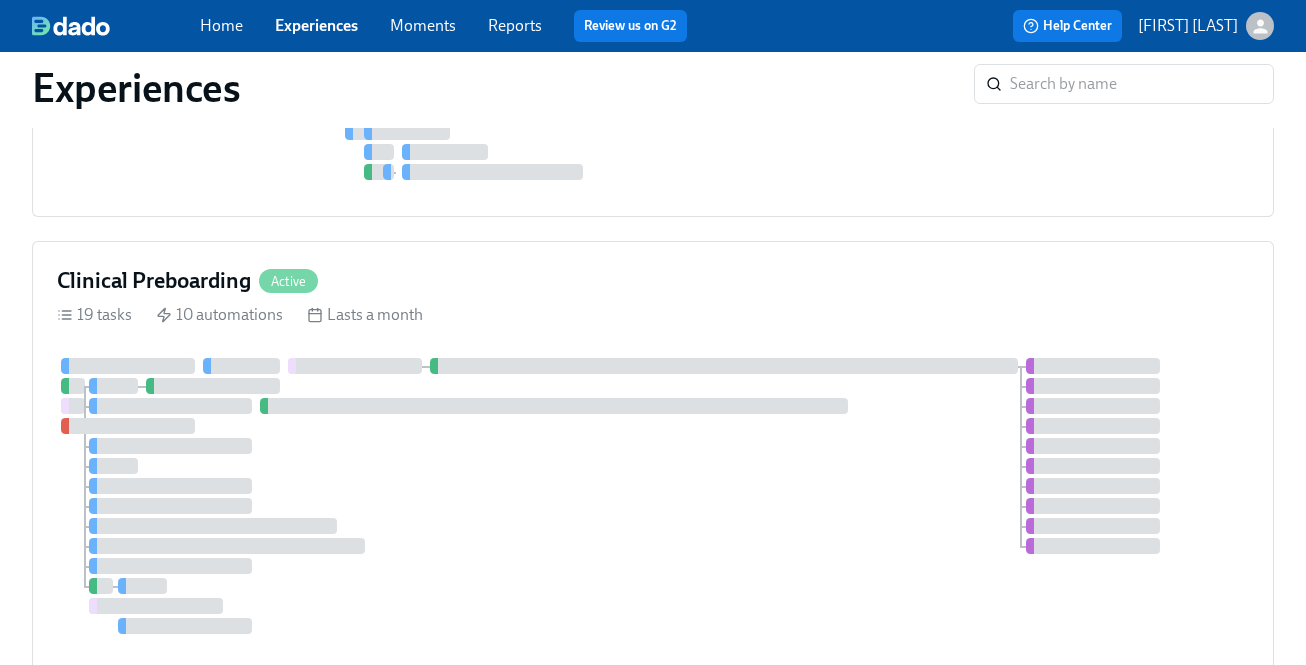 click at bounding box center (355, 366) 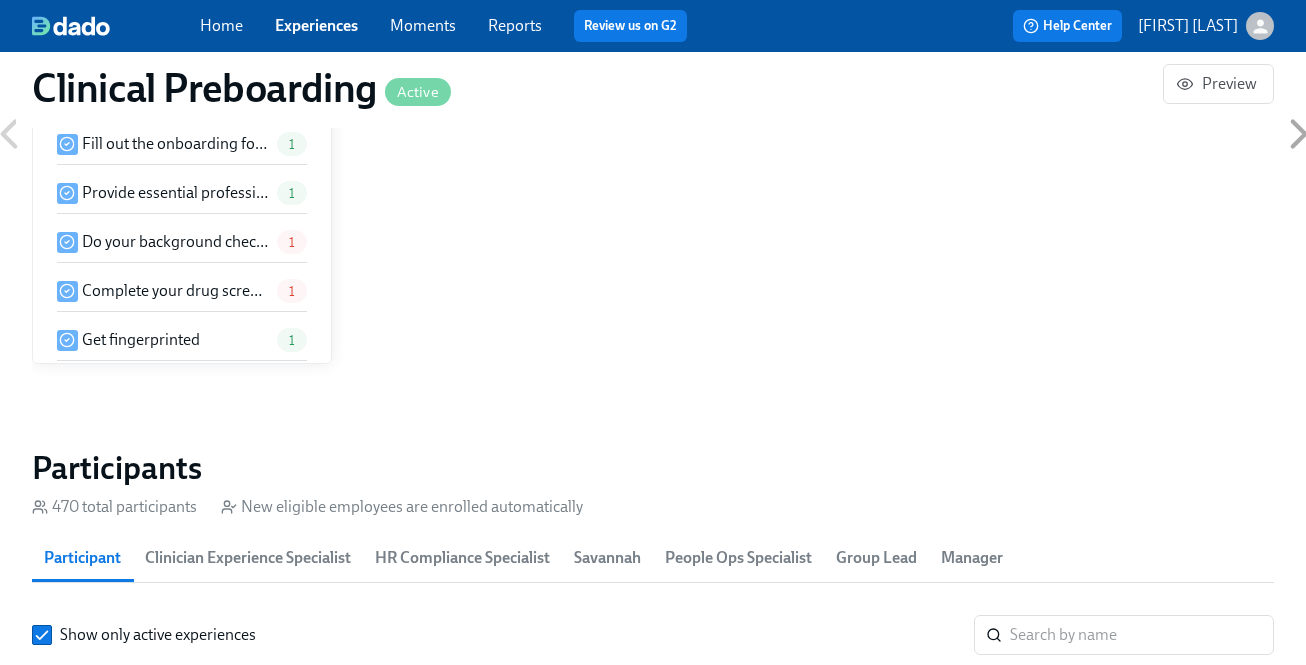 scroll, scrollTop: 1888, scrollLeft: 0, axis: vertical 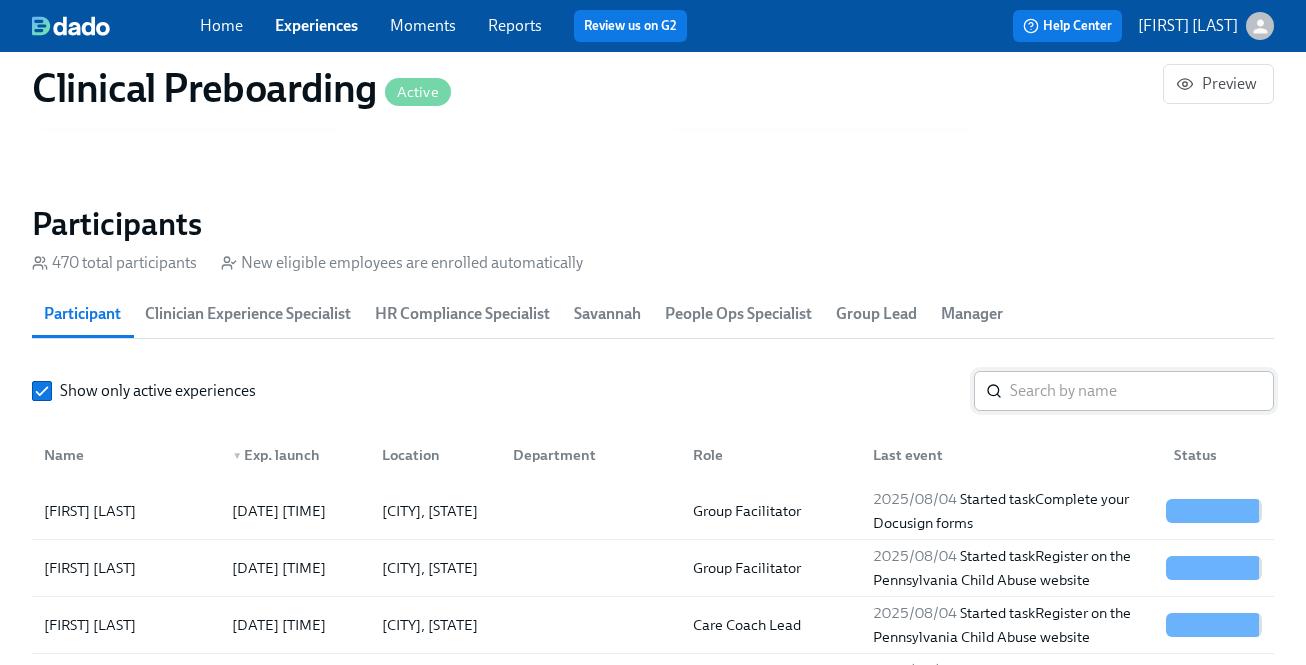 click at bounding box center (1142, 391) 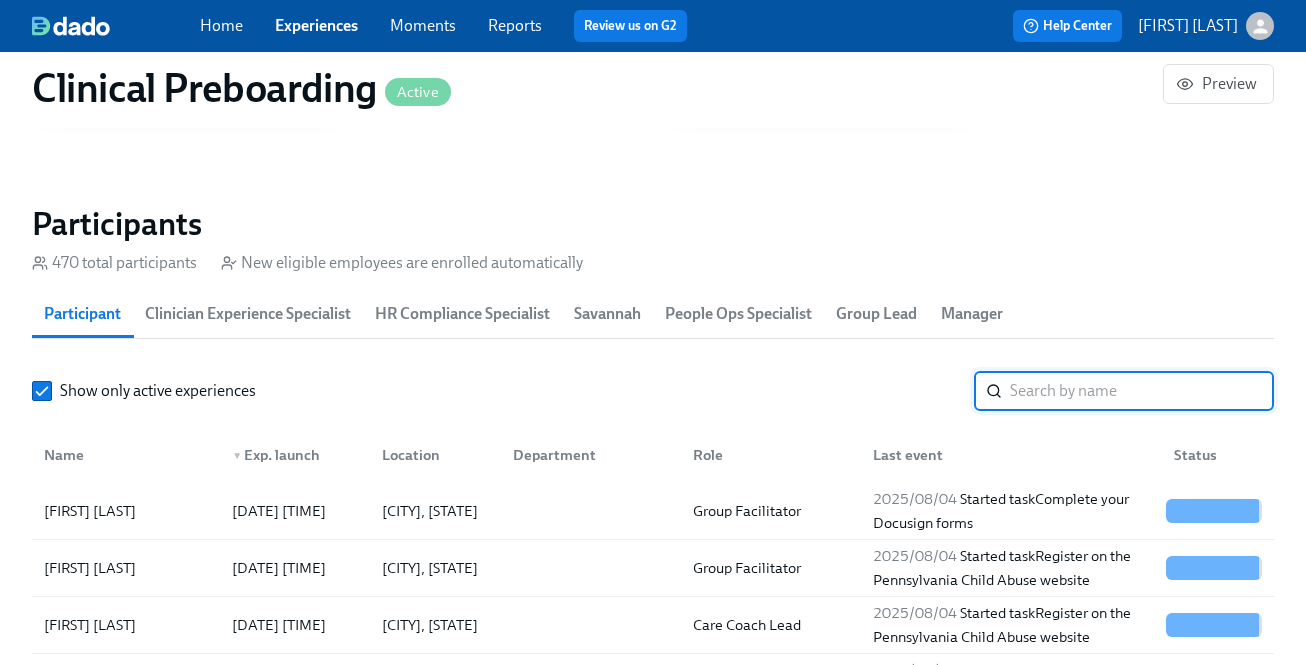 paste on "[FIRST] [LAST]" 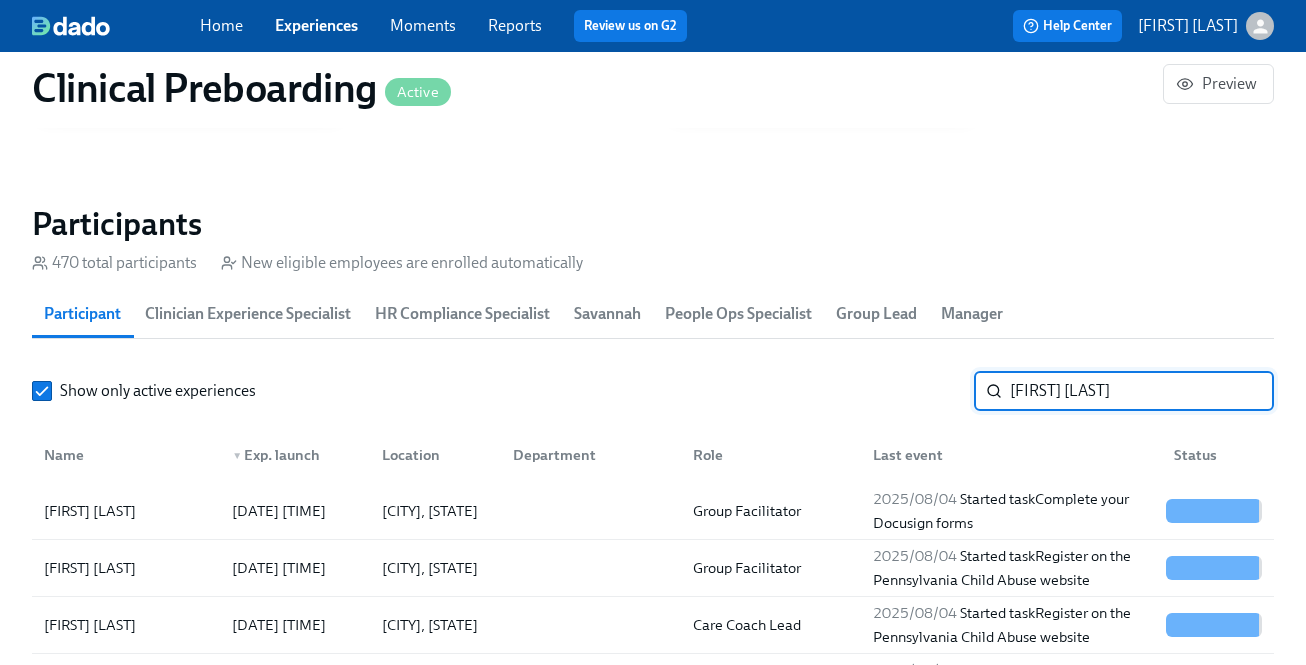 click on "[FIRST] [LAST]" at bounding box center (1142, 391) 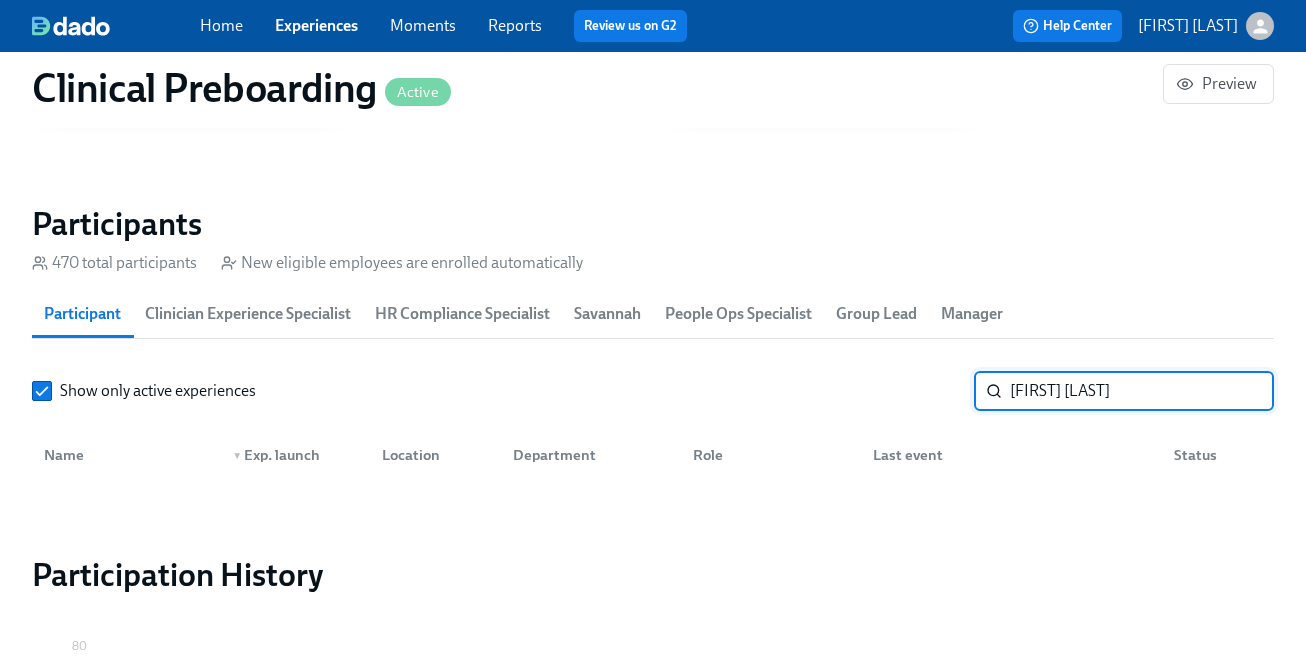 click on "[FIRST] [LAST]" at bounding box center (1142, 391) 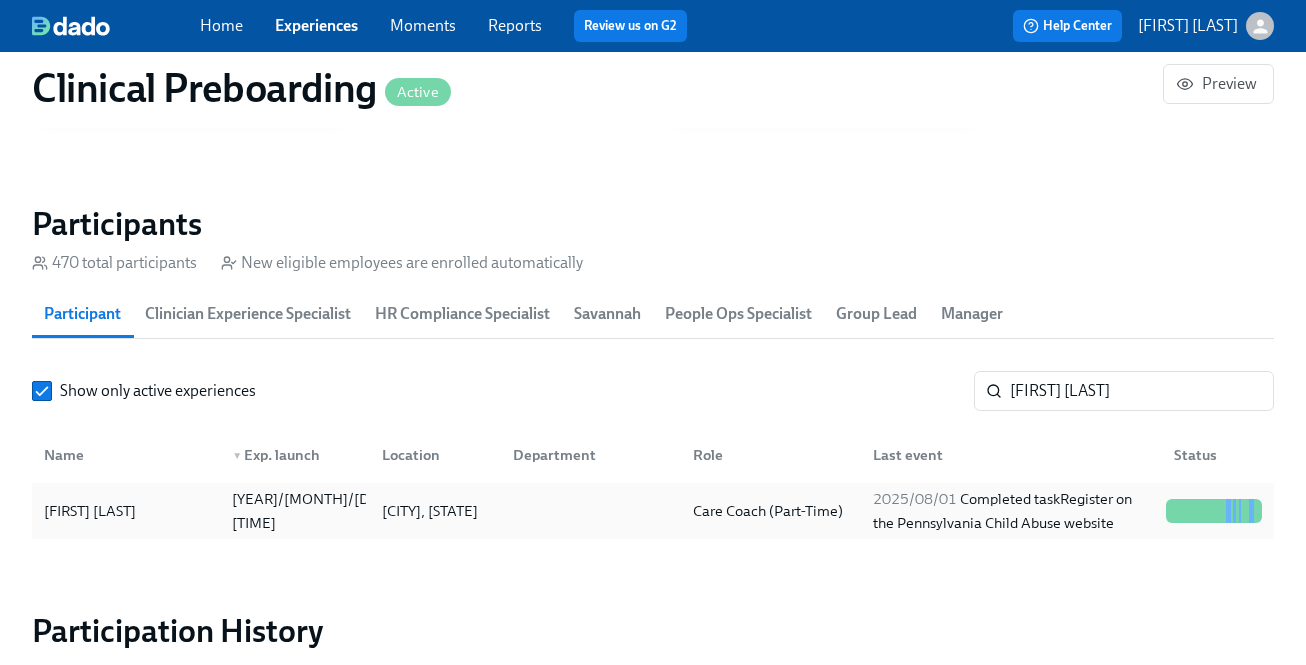 click on "[YEAR]/[MONTH]/[DATE] Completed task Register on the Pennsylvania Child Abuse website" at bounding box center (1011, 511) 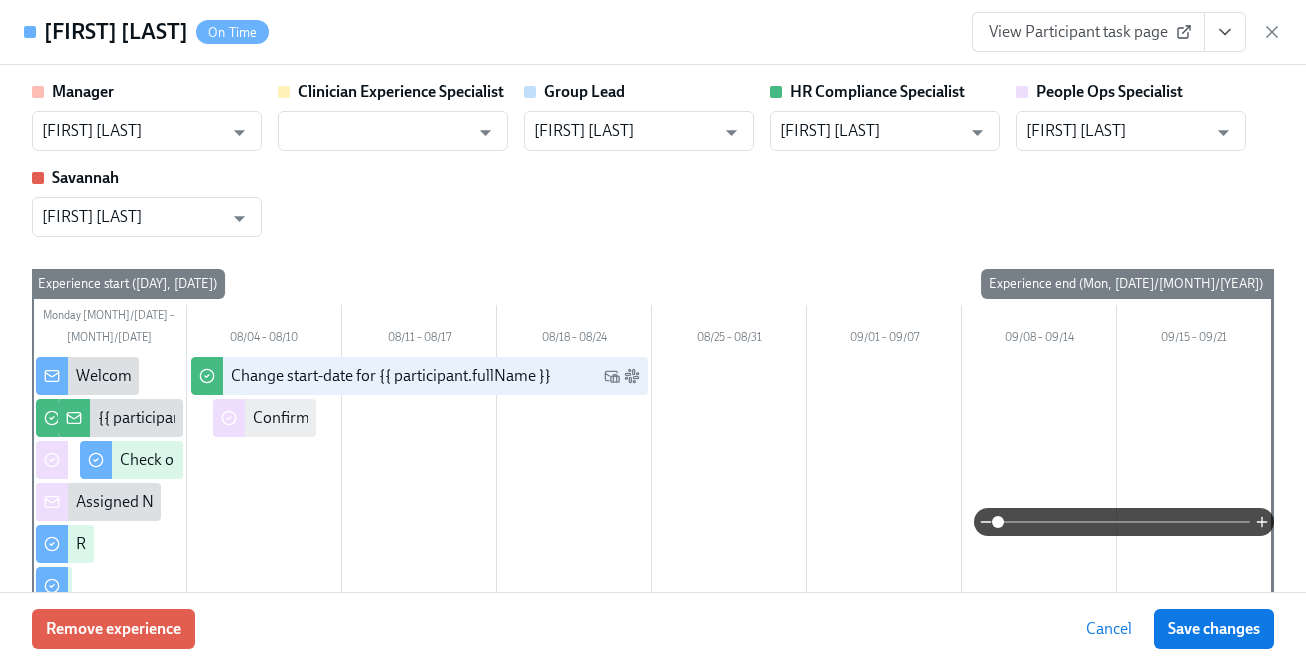 click at bounding box center (1225, 32) 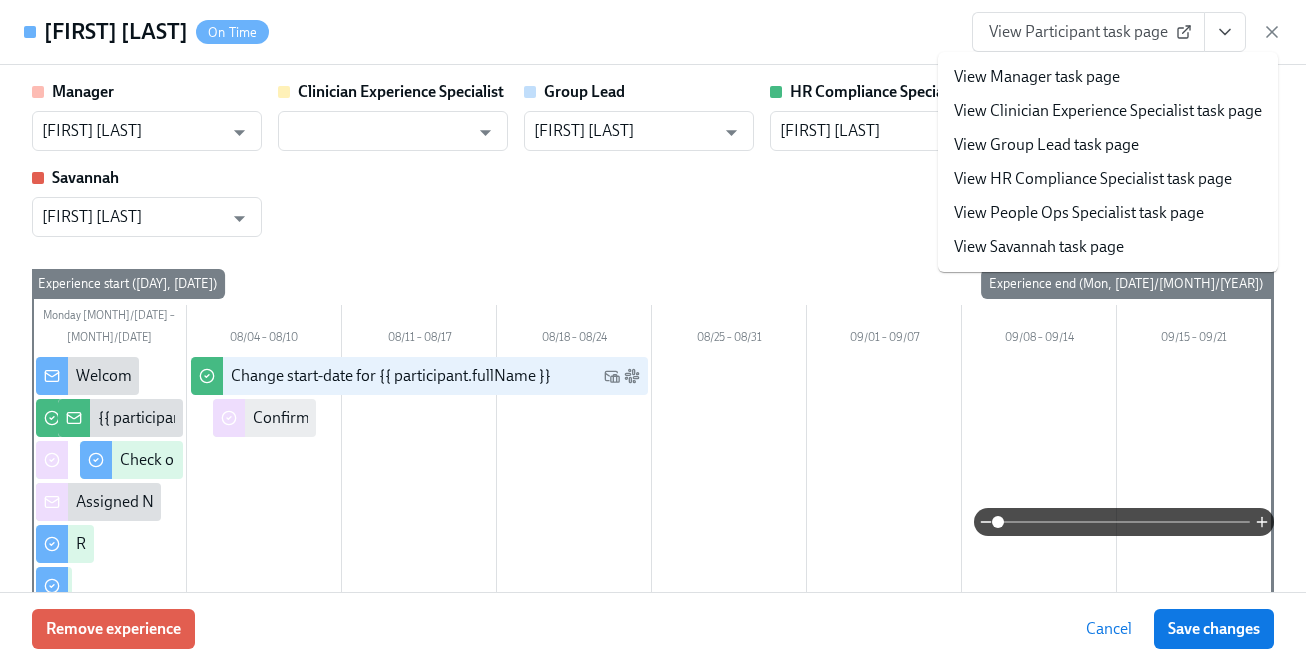 click on "View Participant task page" at bounding box center (1088, 32) 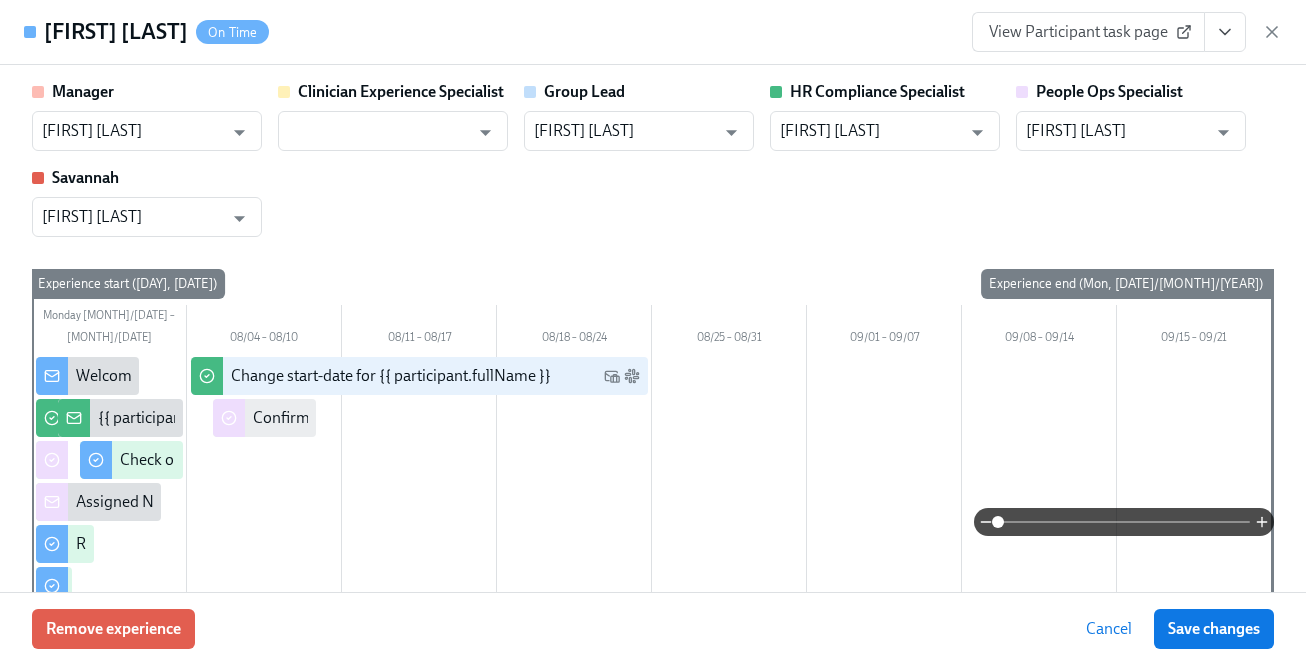 scroll, scrollTop: 0, scrollLeft: 24970, axis: horizontal 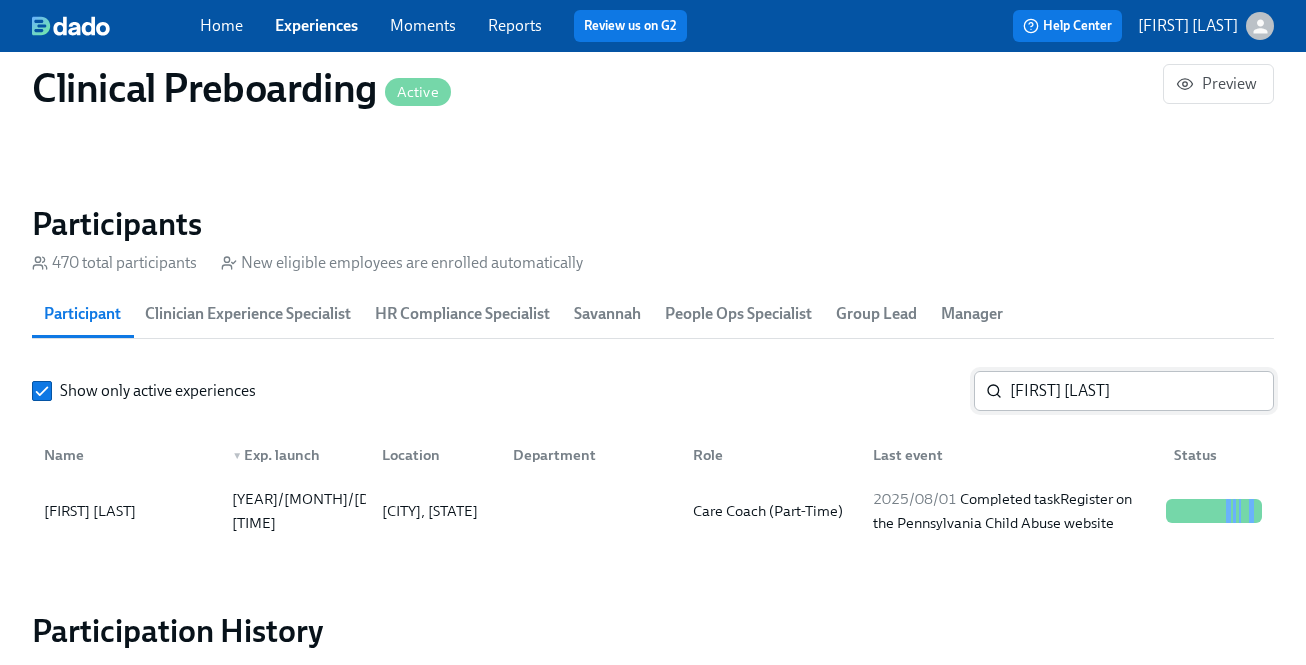 click on "[FIRST] [LAST]" at bounding box center [1142, 391] 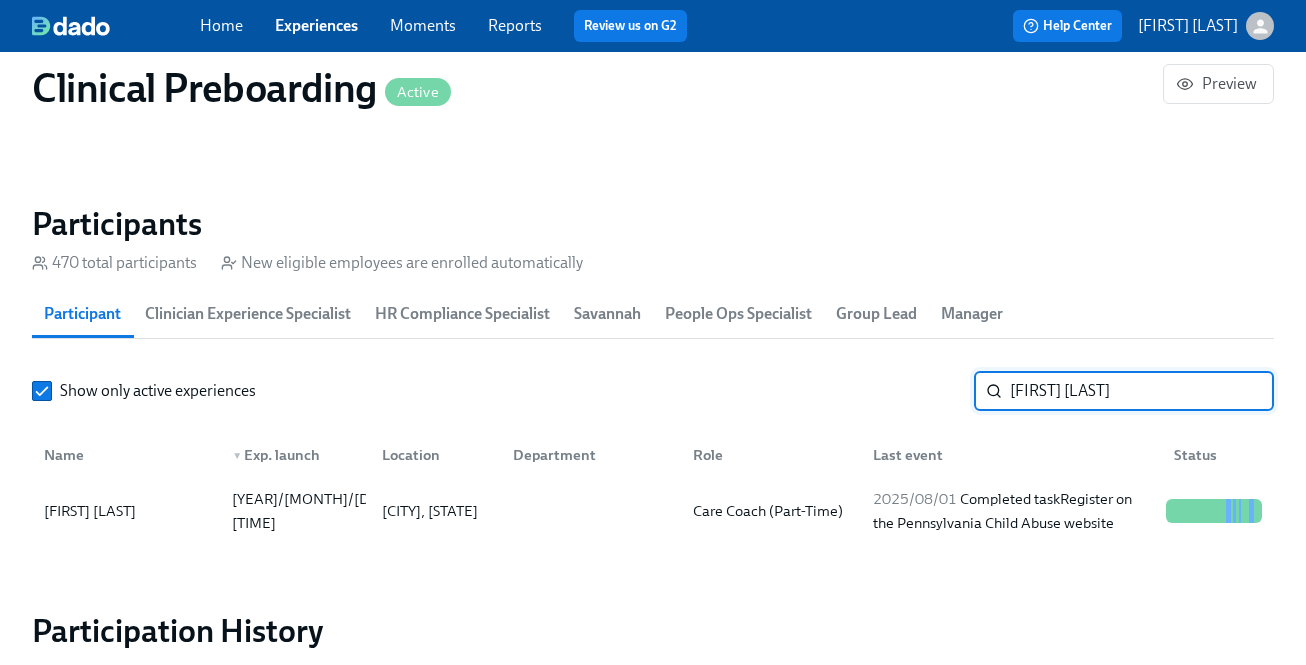 click on "[FIRST] [LAST]" at bounding box center [1142, 391] 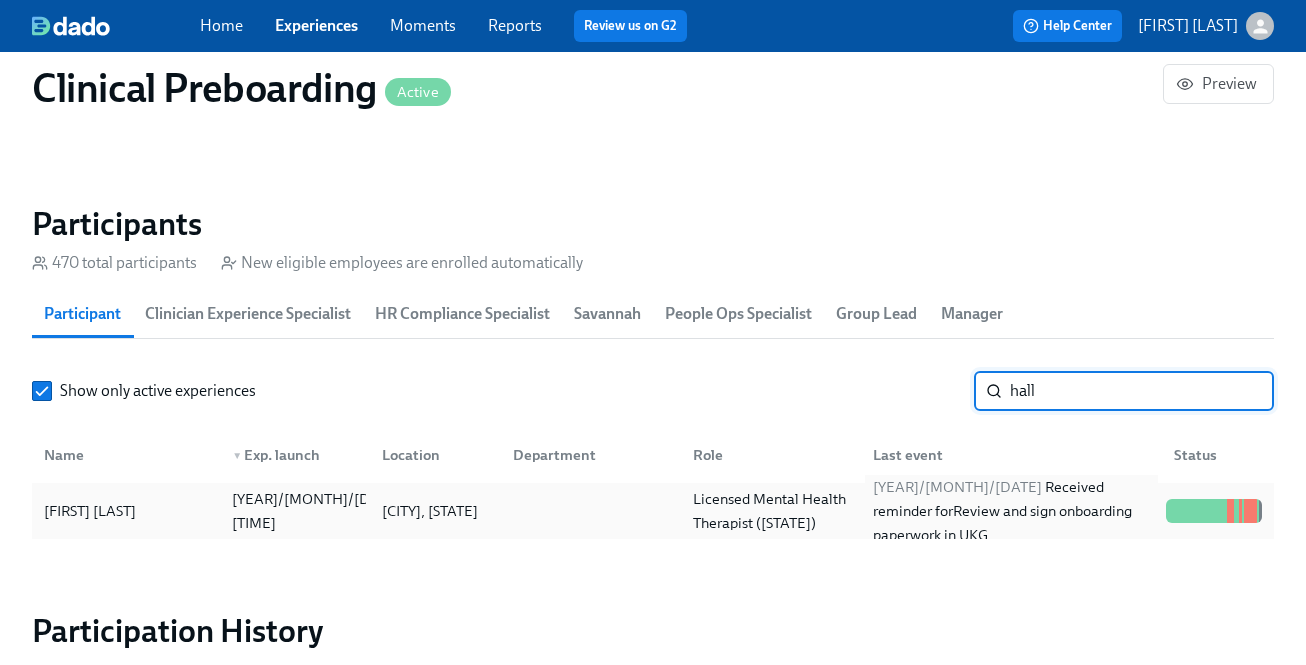 click on "[YEAR]/[MONTH]/[DATE] Received reminder for Review and sign onboarding paperwork in UKG" at bounding box center (1011, 511) 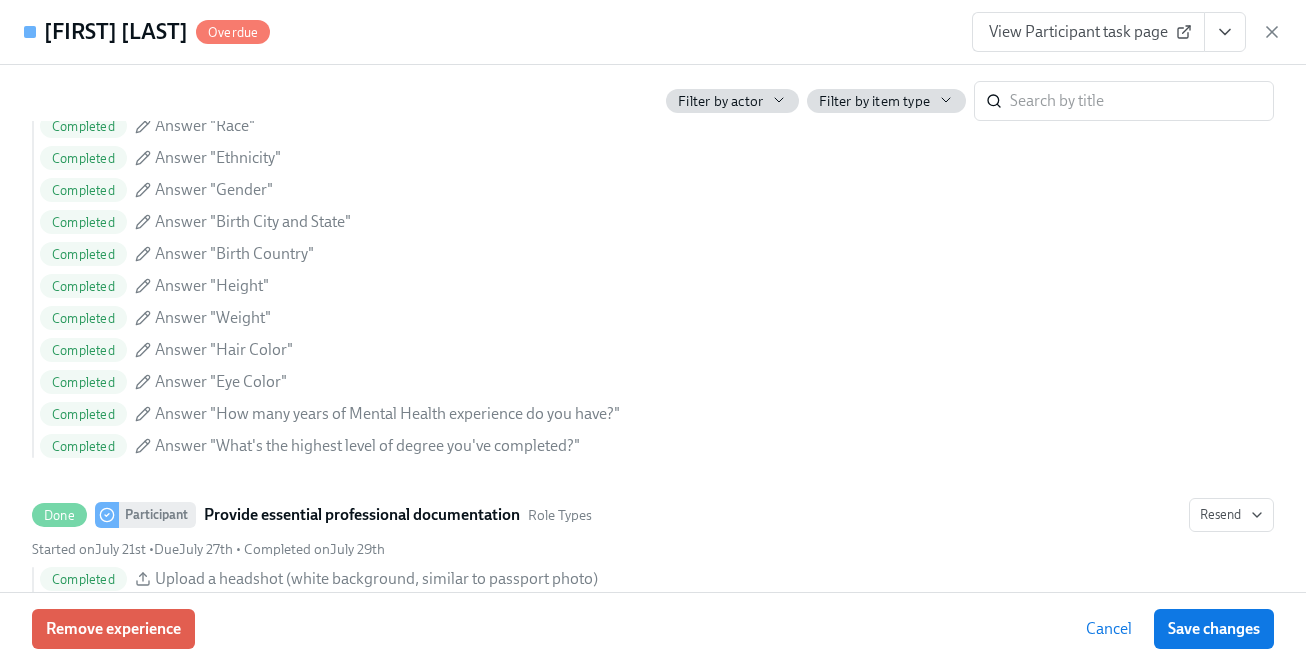 scroll, scrollTop: 1677, scrollLeft: 0, axis: vertical 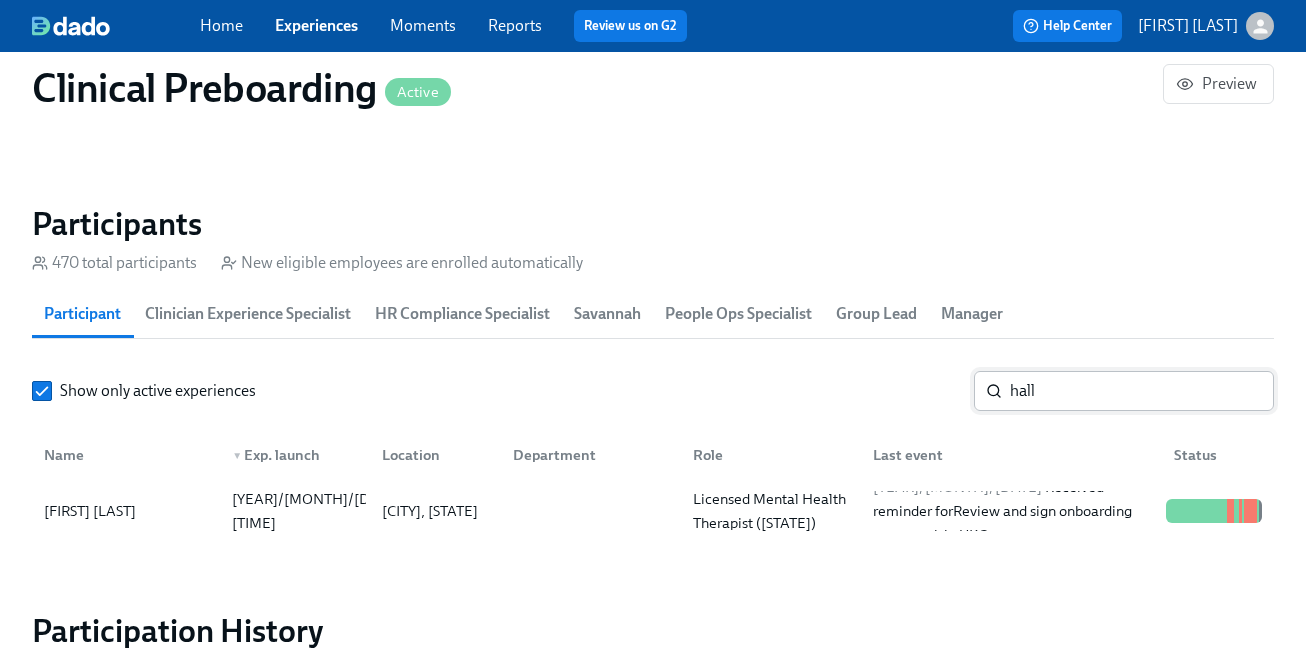click on "hall" at bounding box center [1142, 391] 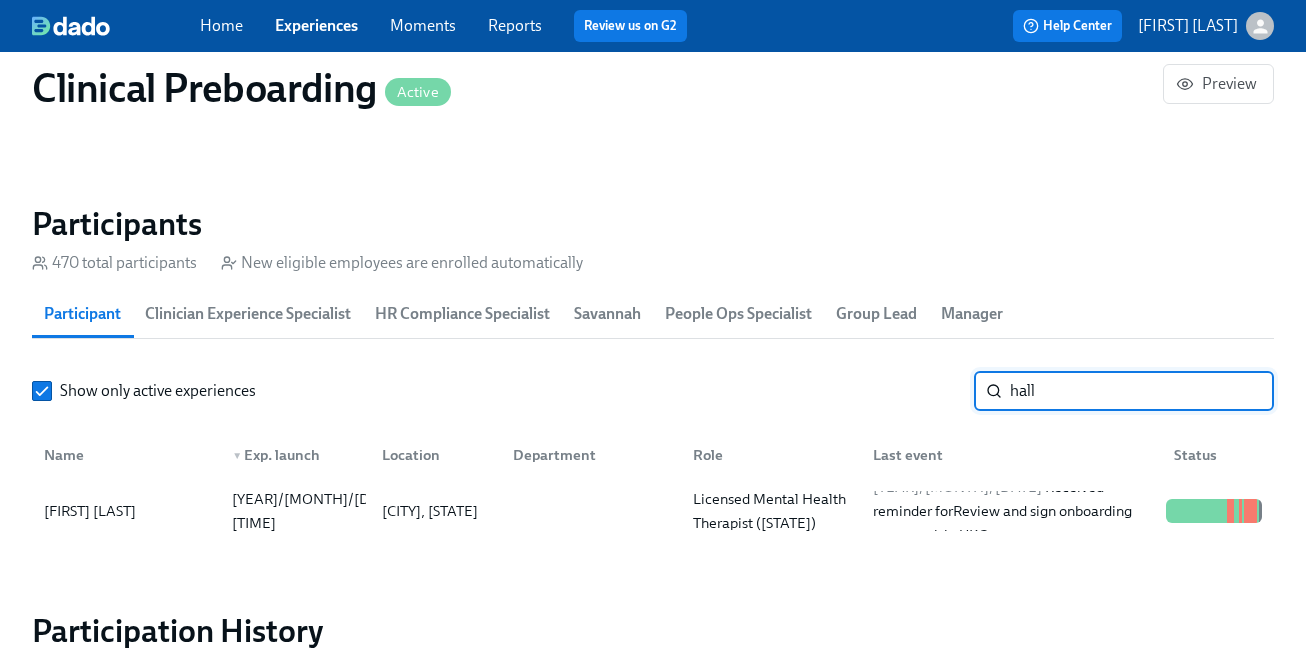 click on "hall" at bounding box center [1142, 391] 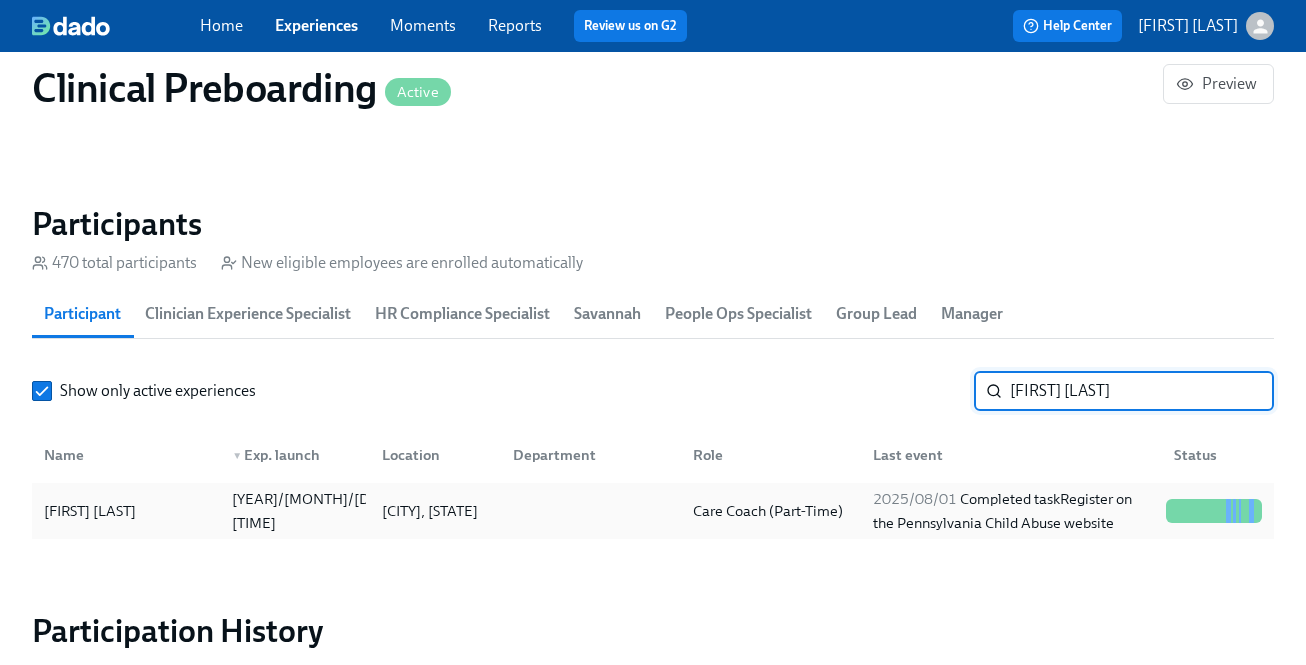 click on "[YEAR]/[MONTH]/[DATE] Completed task Register on the Pennsylvania Child Abuse website" at bounding box center [1011, 511] 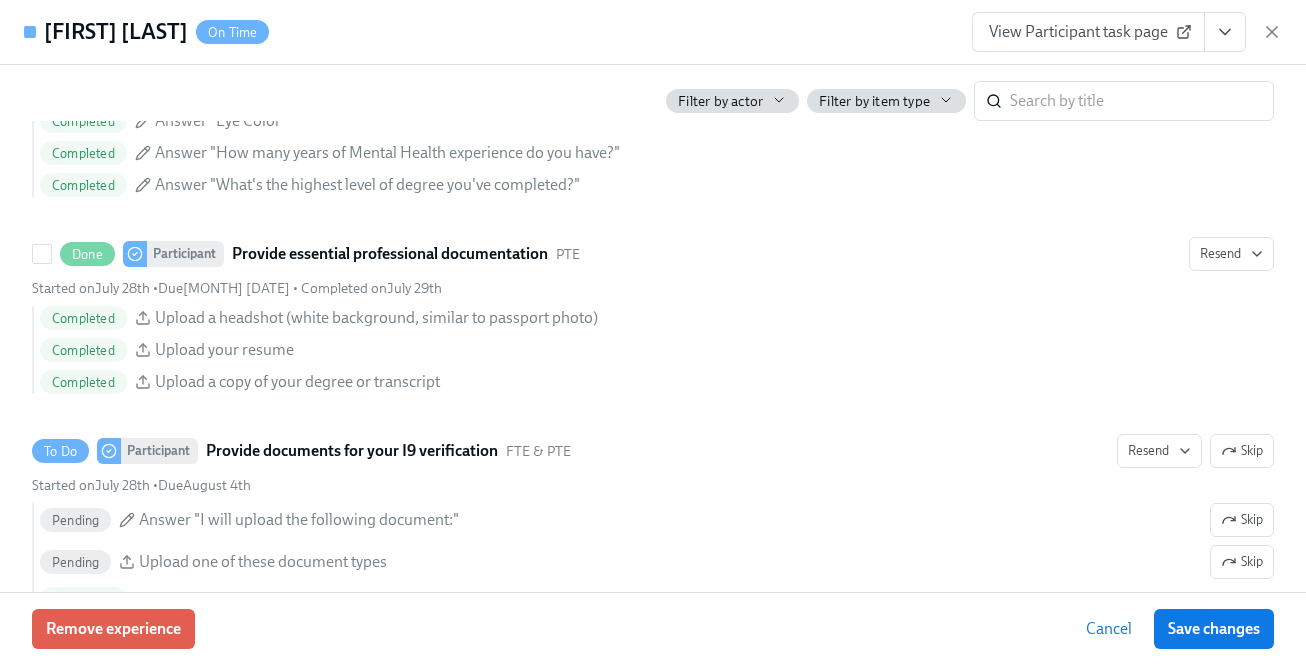 scroll, scrollTop: 2148, scrollLeft: 0, axis: vertical 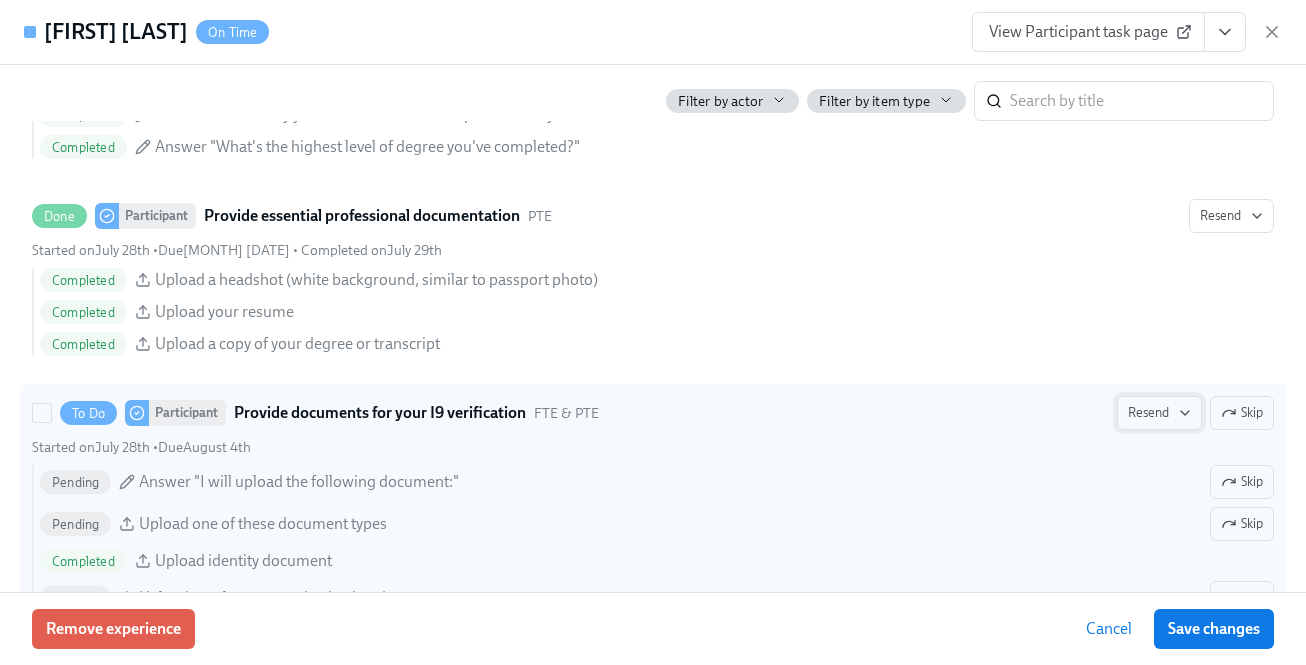 click on "Resend" at bounding box center [1159, 413] 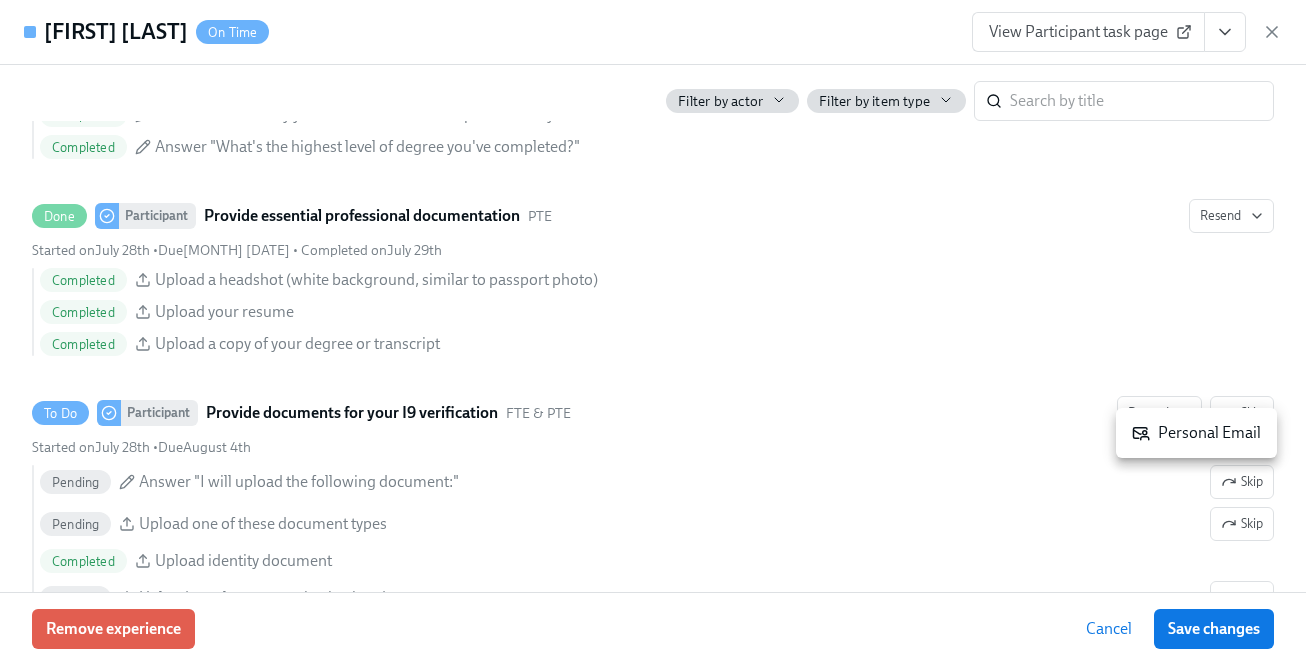 click on "Personal Email" at bounding box center (1196, 433) 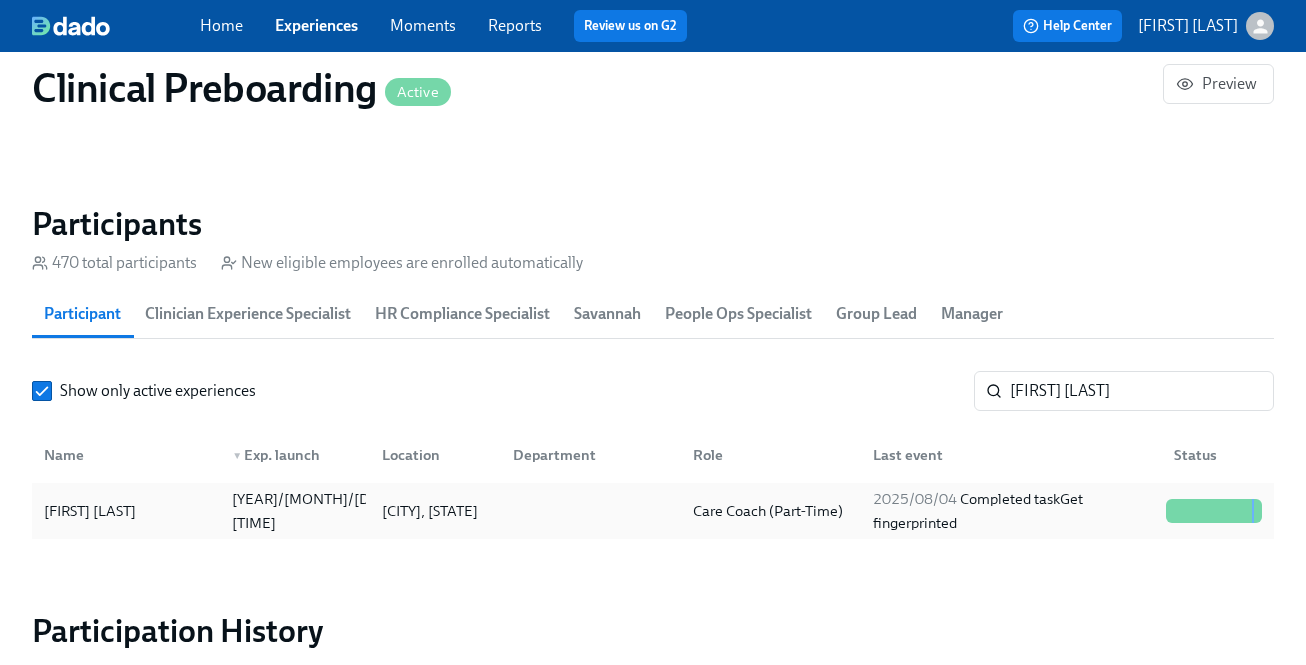 click on "[YEAR]/[MONTH]/[DATE] Completed task Get fingerprinted" at bounding box center [1011, 511] 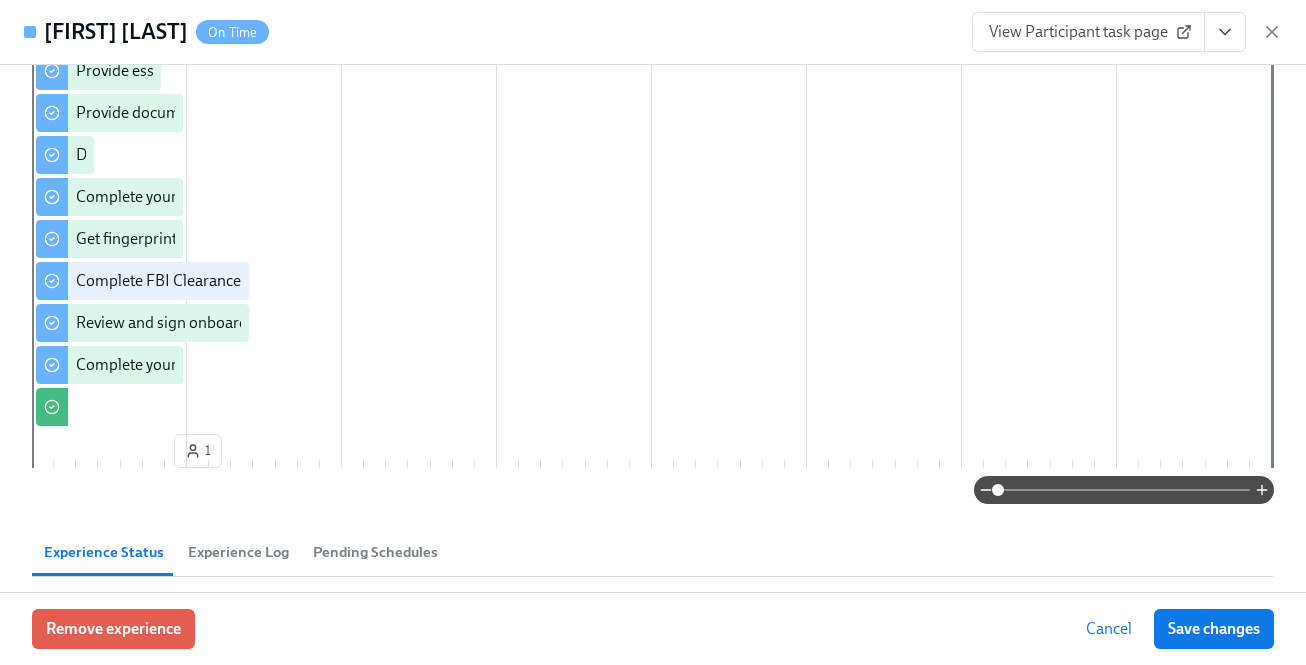 scroll, scrollTop: 855, scrollLeft: 0, axis: vertical 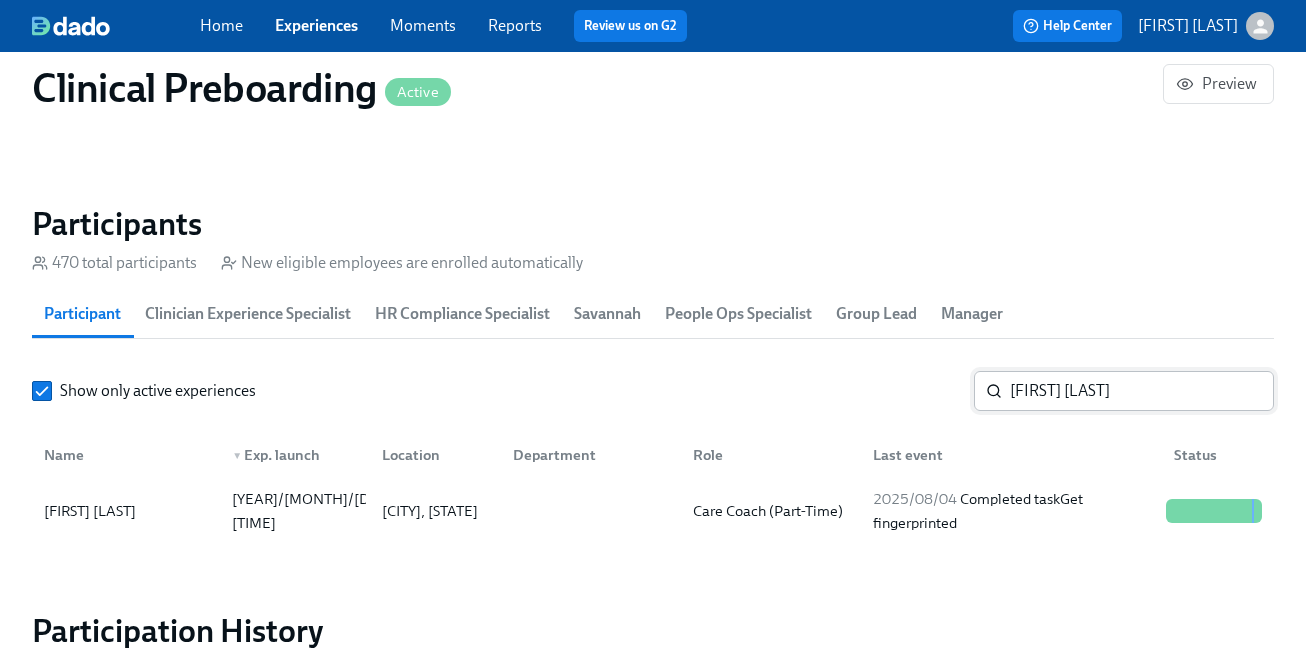 click on "[FIRST] [LAST]" at bounding box center [1142, 391] 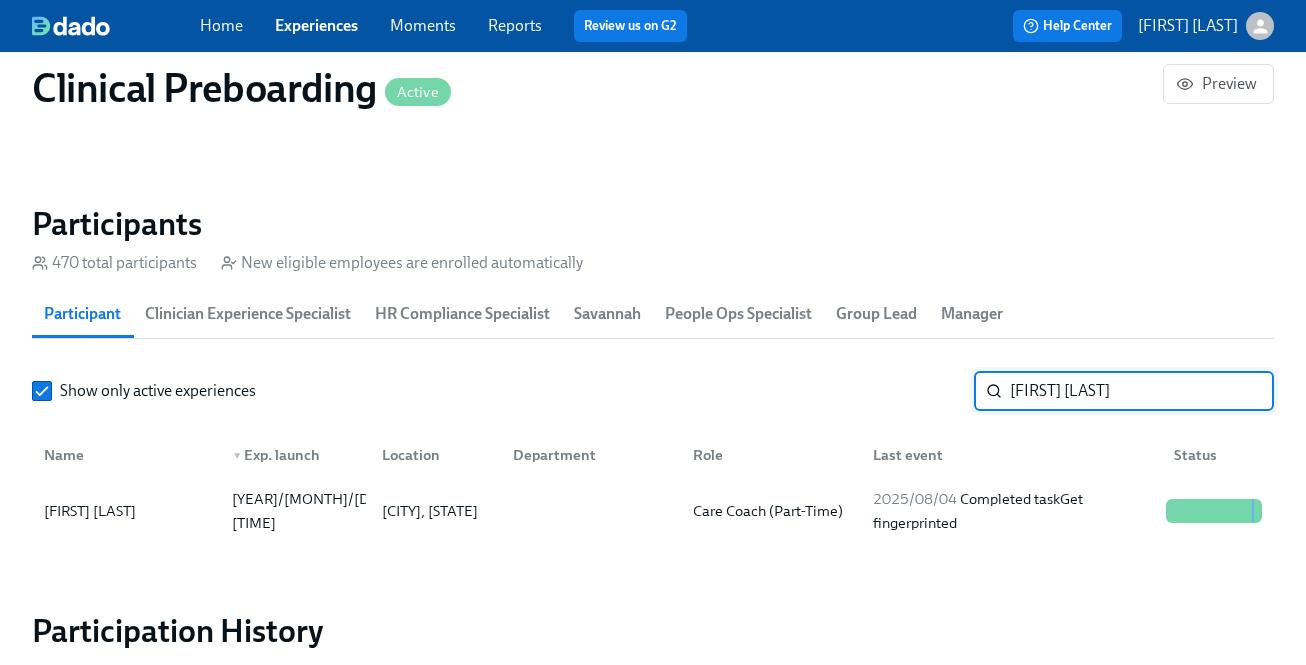click on "[FIRST] [LAST]" at bounding box center (1142, 391) 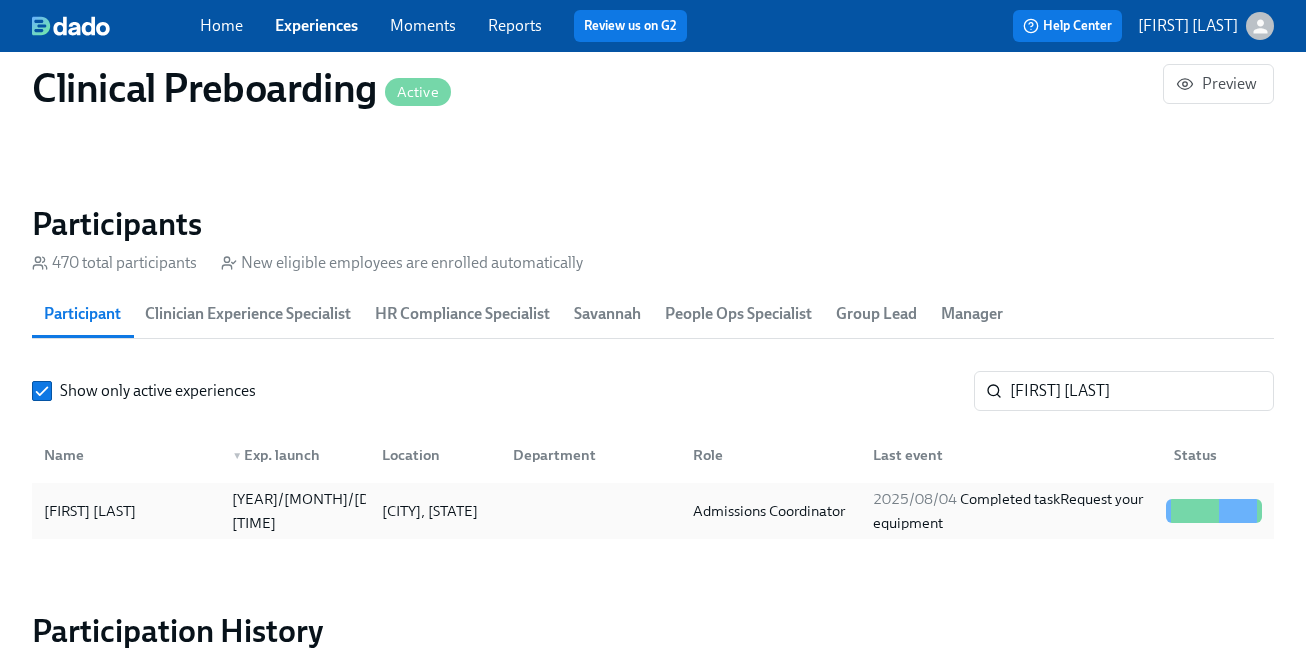 click on "[YEAR]/[MONTH]/[DATE] Completed task Request your equipment" at bounding box center (1011, 511) 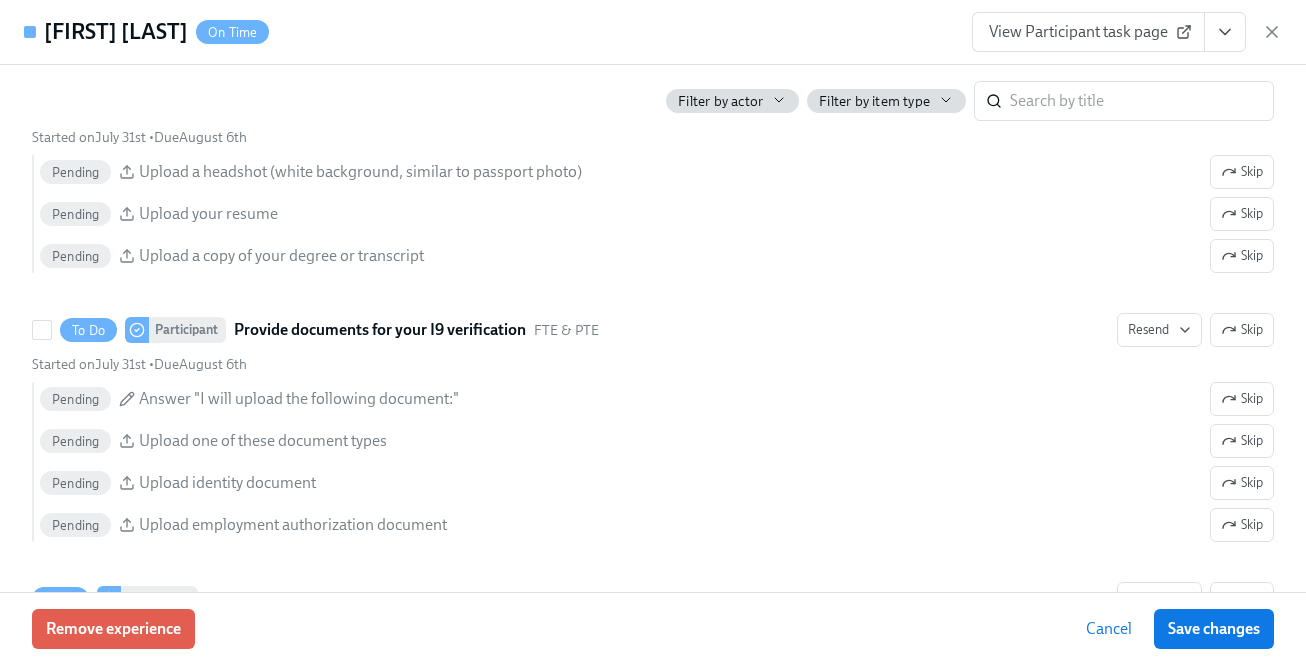 scroll, scrollTop: 2248, scrollLeft: 0, axis: vertical 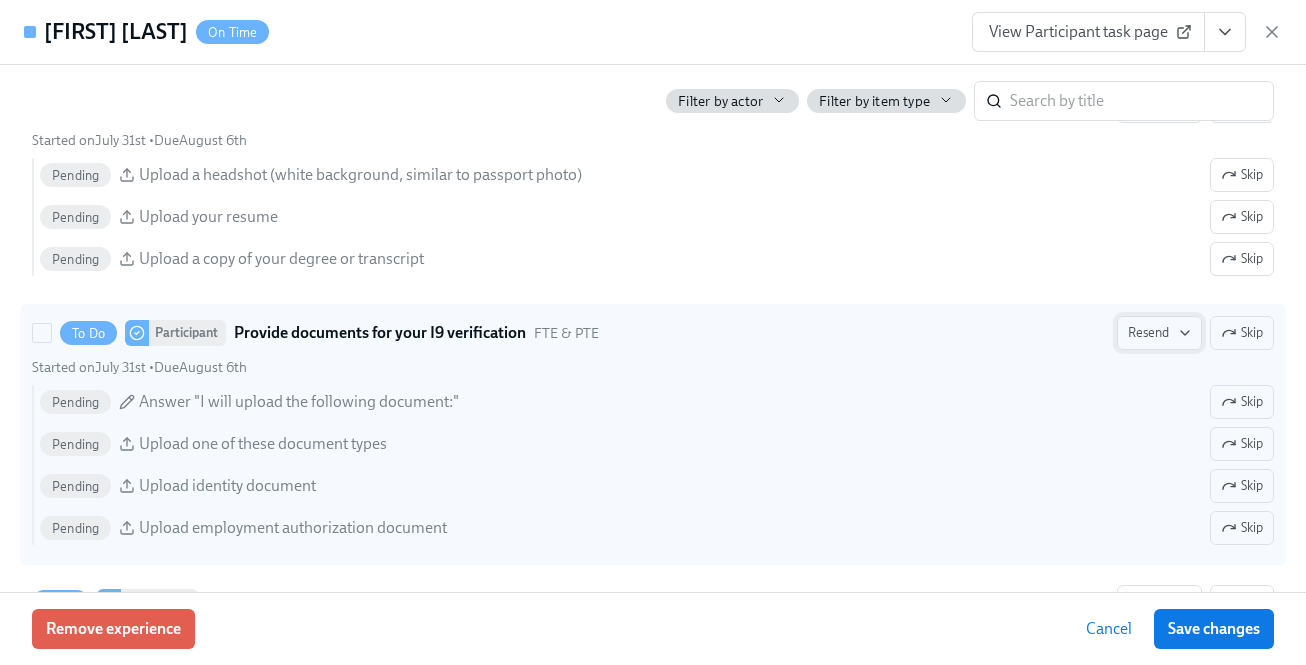 click on "Resend" at bounding box center (1159, 333) 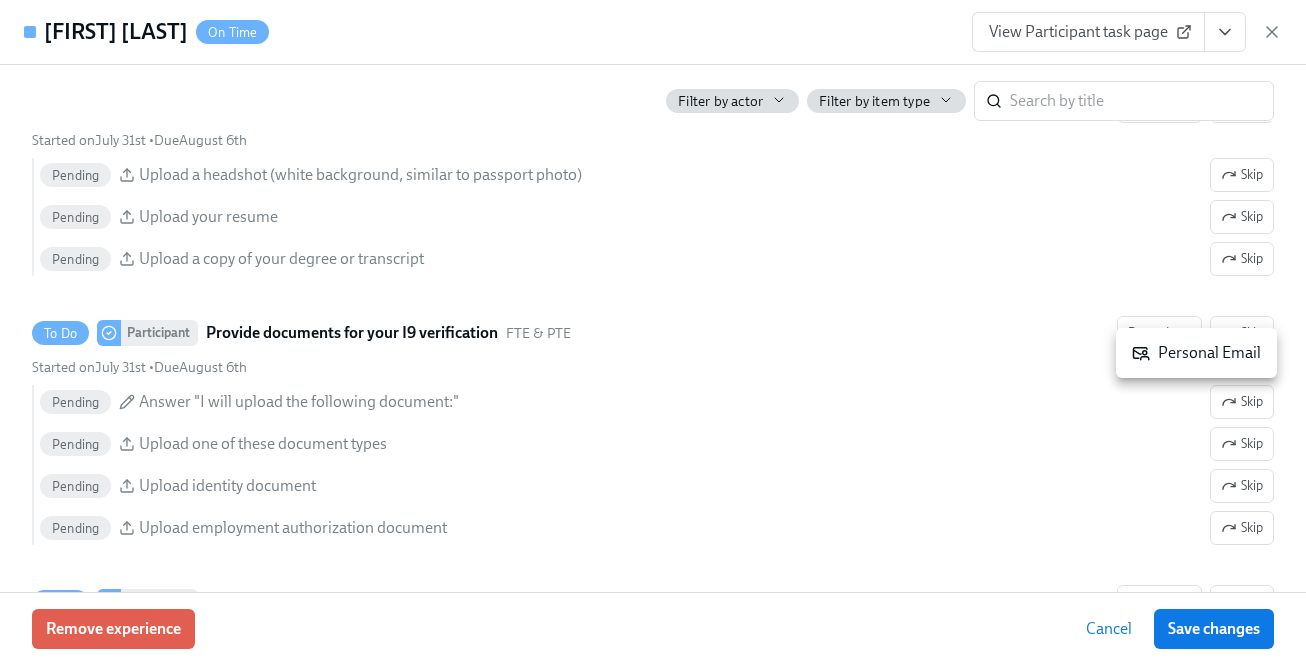 click on "Personal Email" at bounding box center (1196, 353) 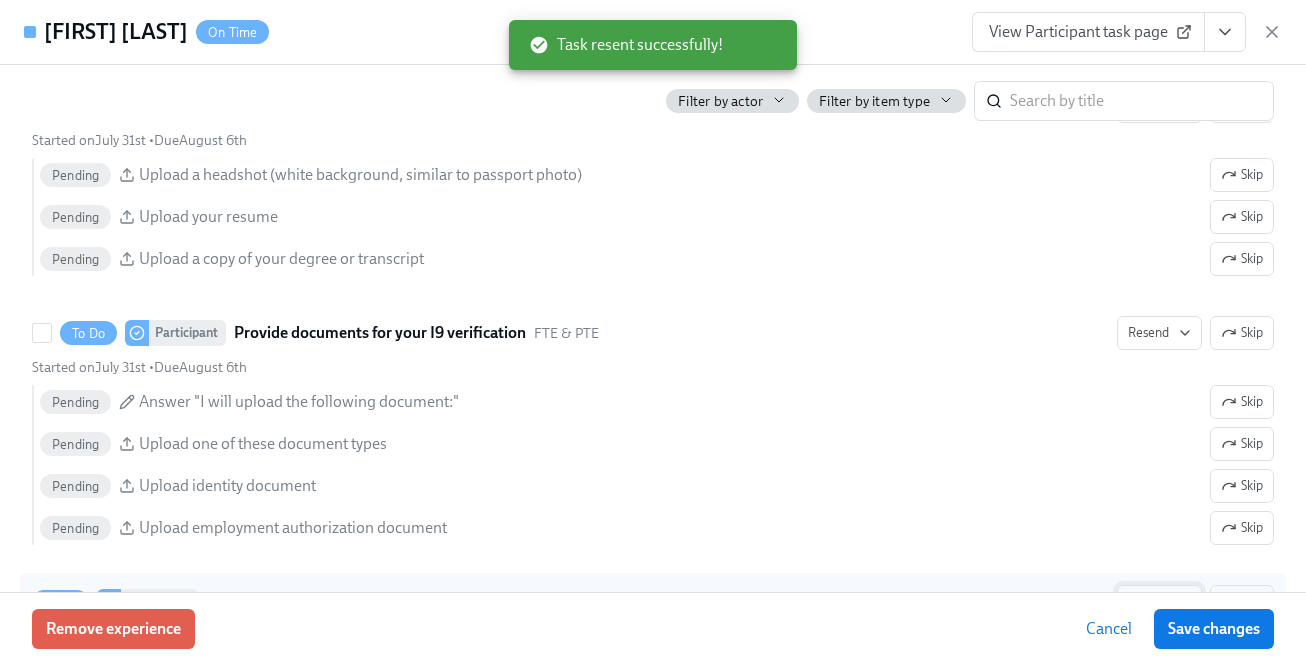click on "Resend" at bounding box center [1159, 602] 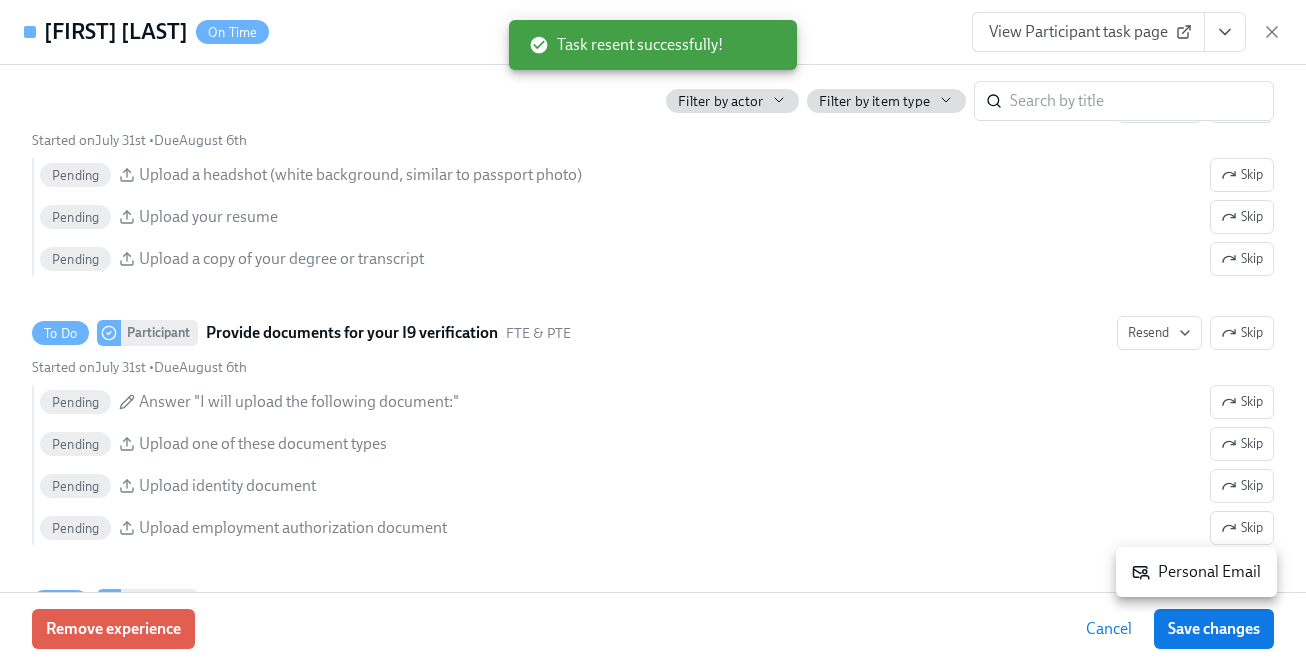 scroll, scrollTop: 2298, scrollLeft: 0, axis: vertical 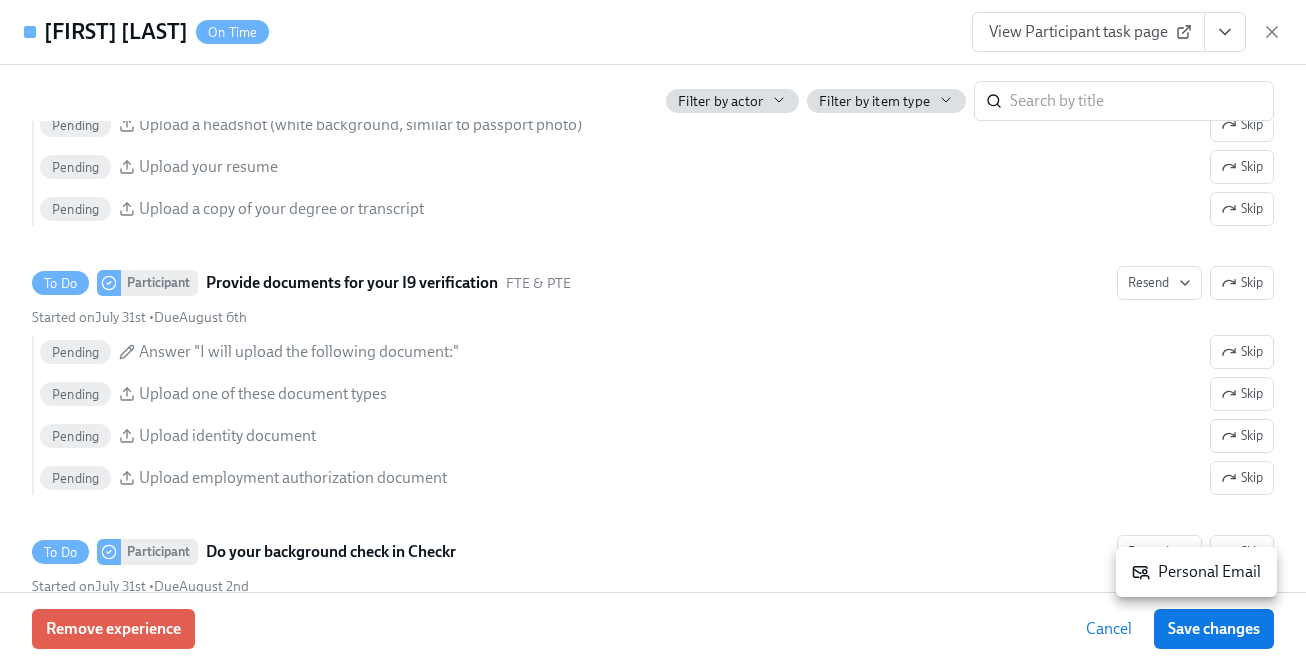 click on "Personal Email" at bounding box center (1196, 572) 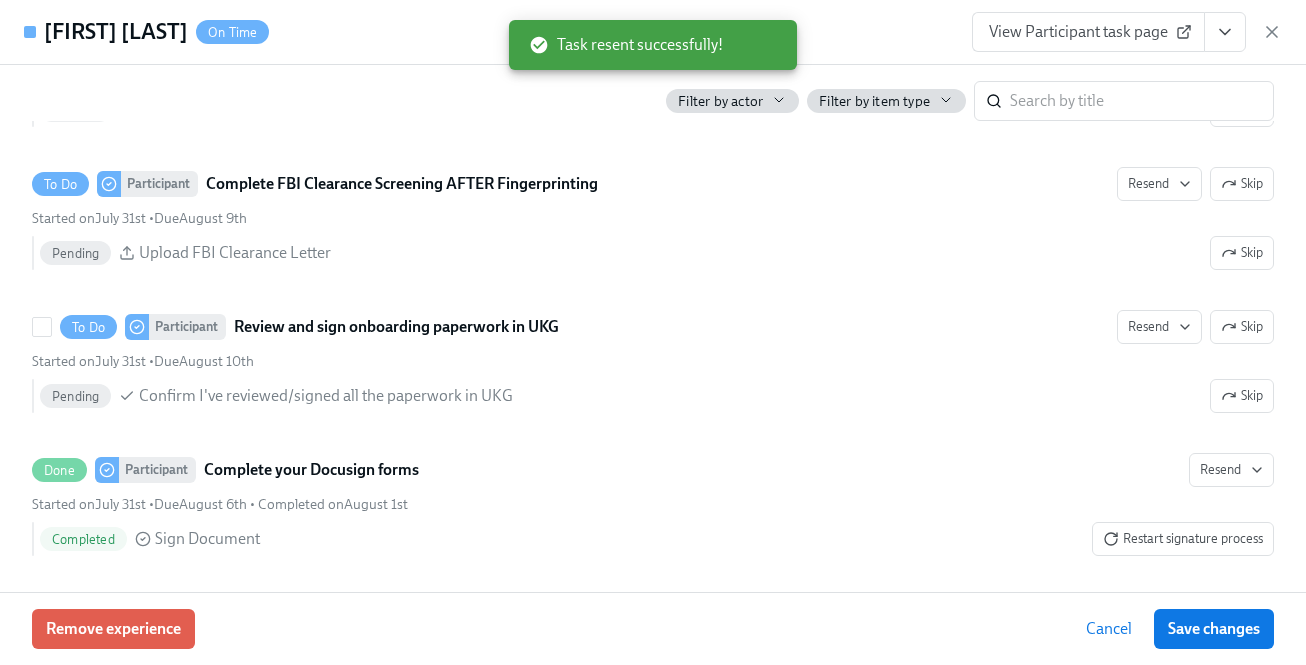 scroll, scrollTop: 3271, scrollLeft: 0, axis: vertical 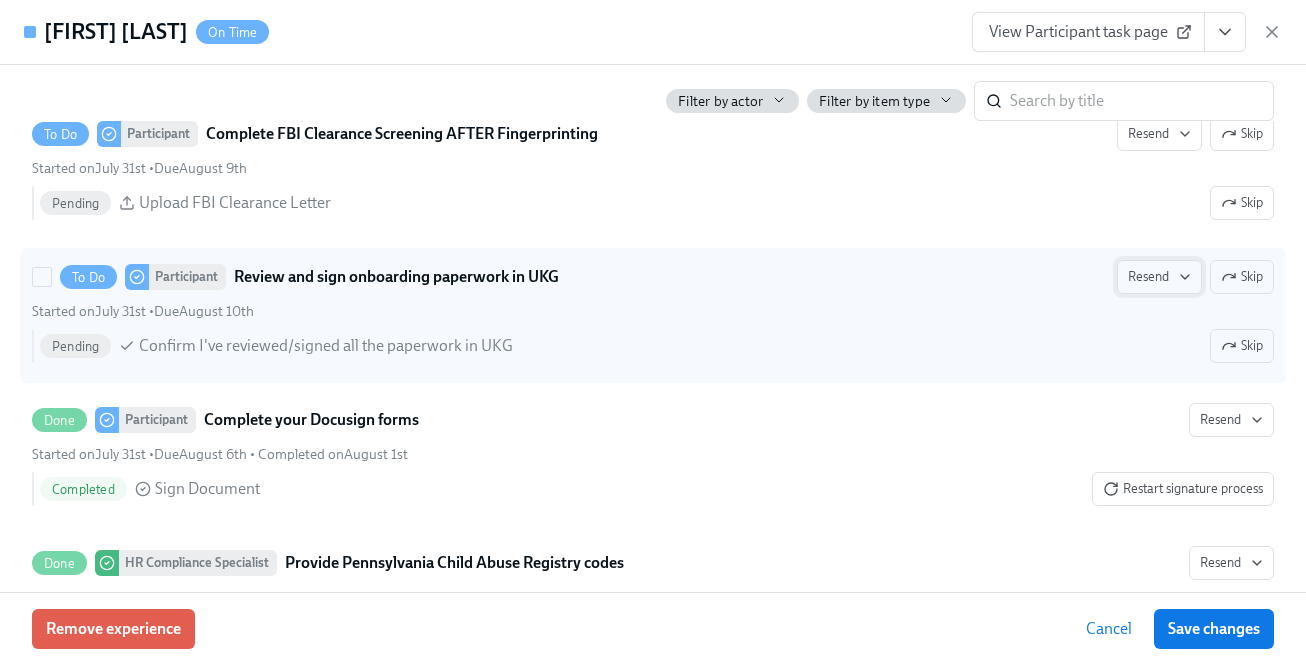 click on "Resend" at bounding box center (1159, 277) 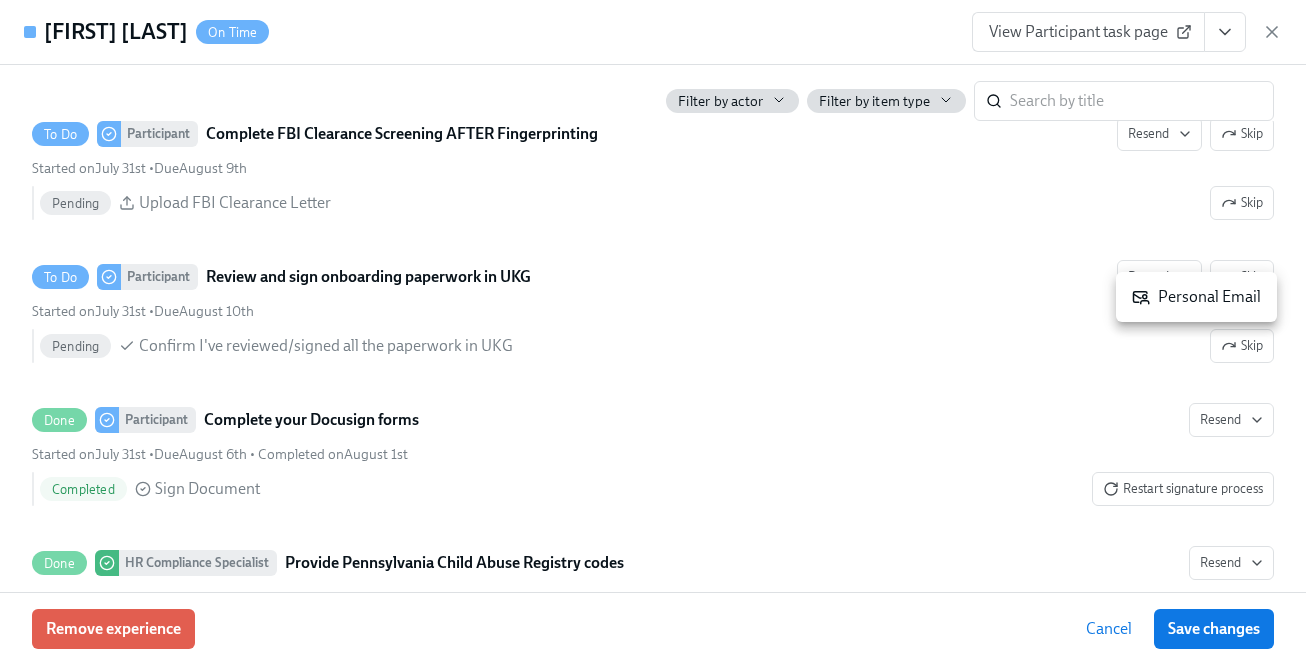 click 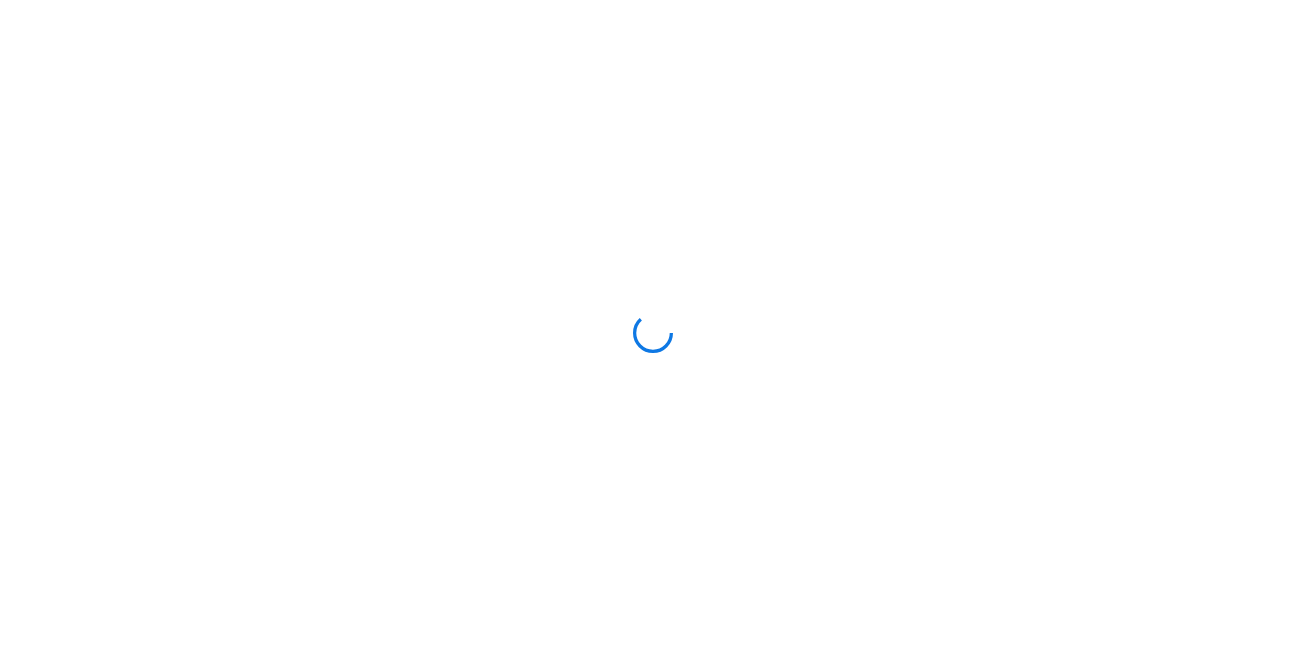 scroll, scrollTop: 0, scrollLeft: 0, axis: both 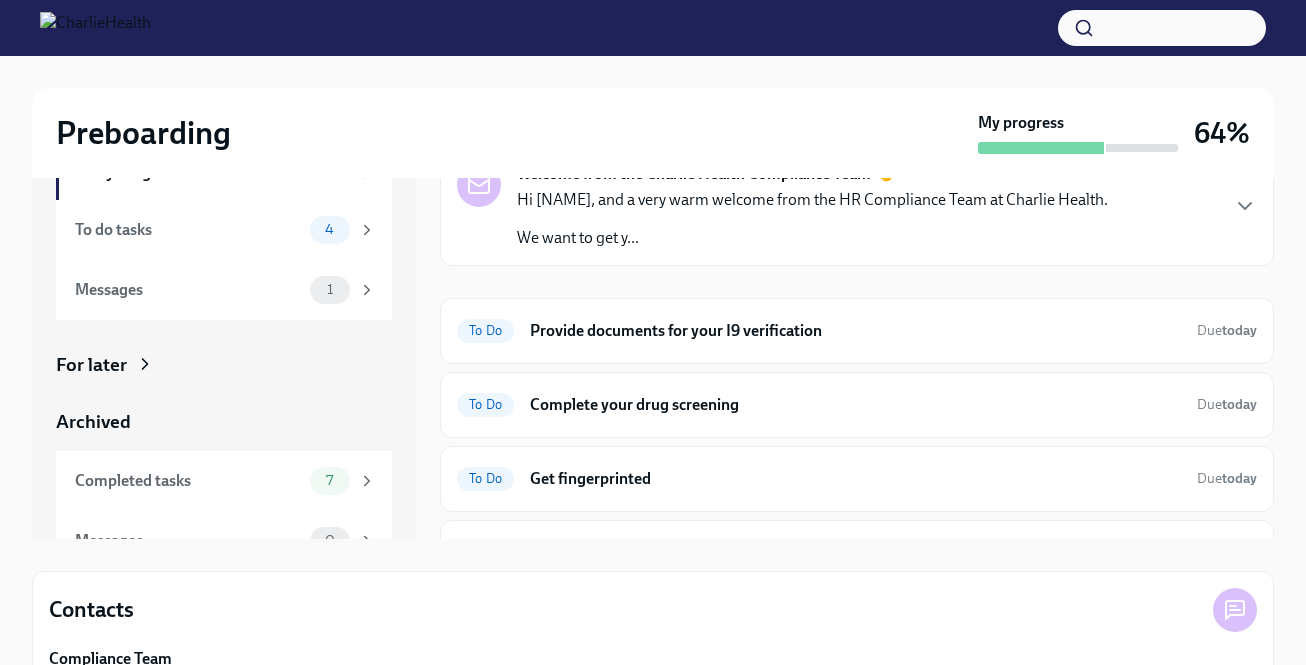 click on "Welcome from the Charlie Health Compliance Team 👋 Hi [NAME], and a very warm welcome from the HR Compliance Team at Charlie Health.
We want to get y... To Do Provide documents for your I9 verification Due  today To Do Complete your drug screening Due  today To Do Get fingerprinted Due  today To Do Complete FBI Clearance Screening AFTER Fingerprinting  Due  in 2 days" at bounding box center (857, 366) 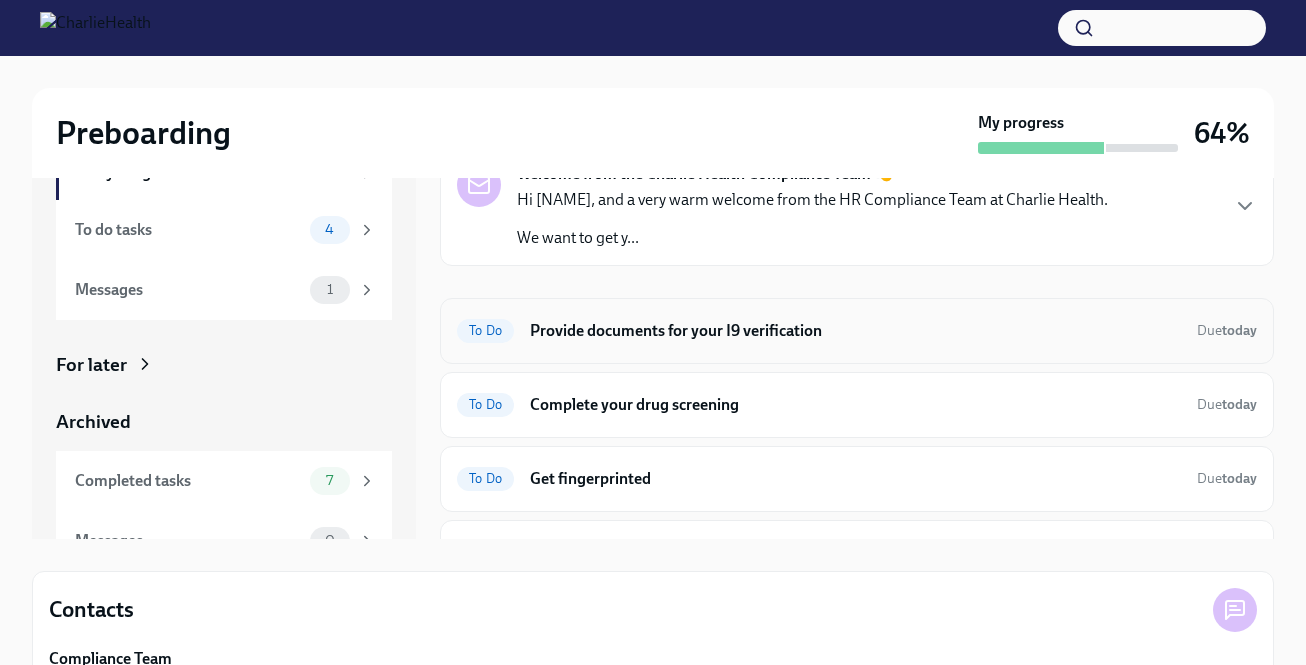click on "Provide documents for your I9 verification" at bounding box center (855, 331) 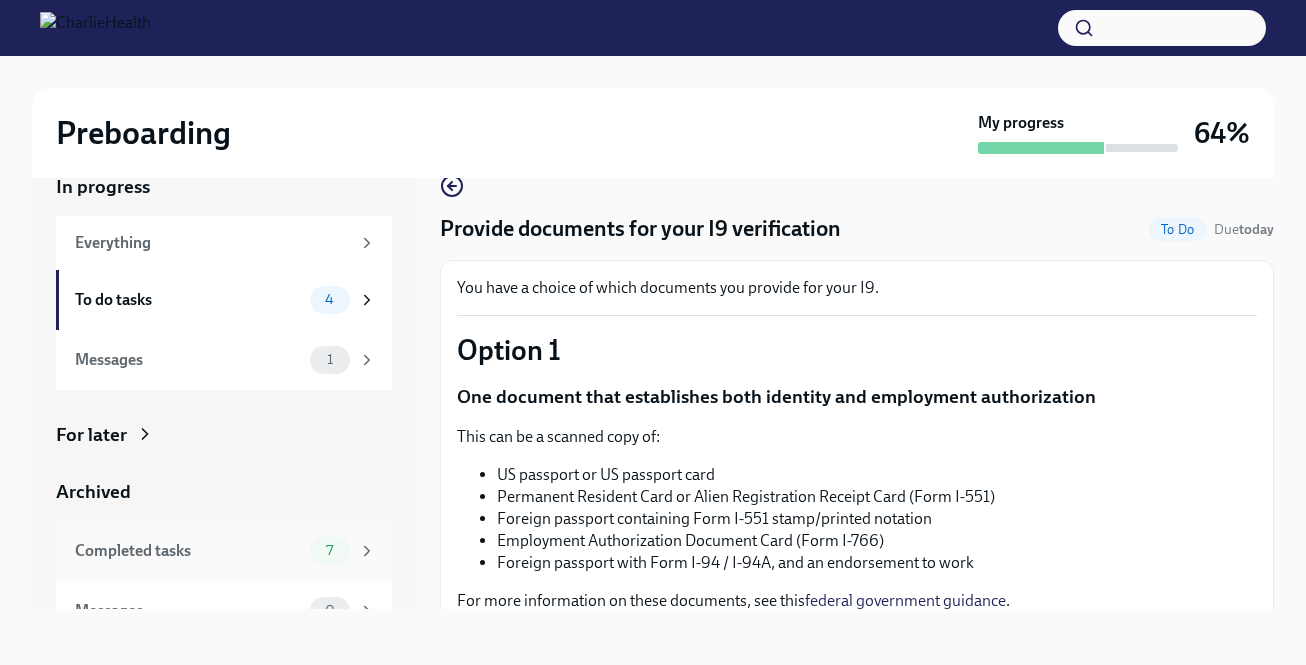 click on "Completed tasks" at bounding box center (188, 551) 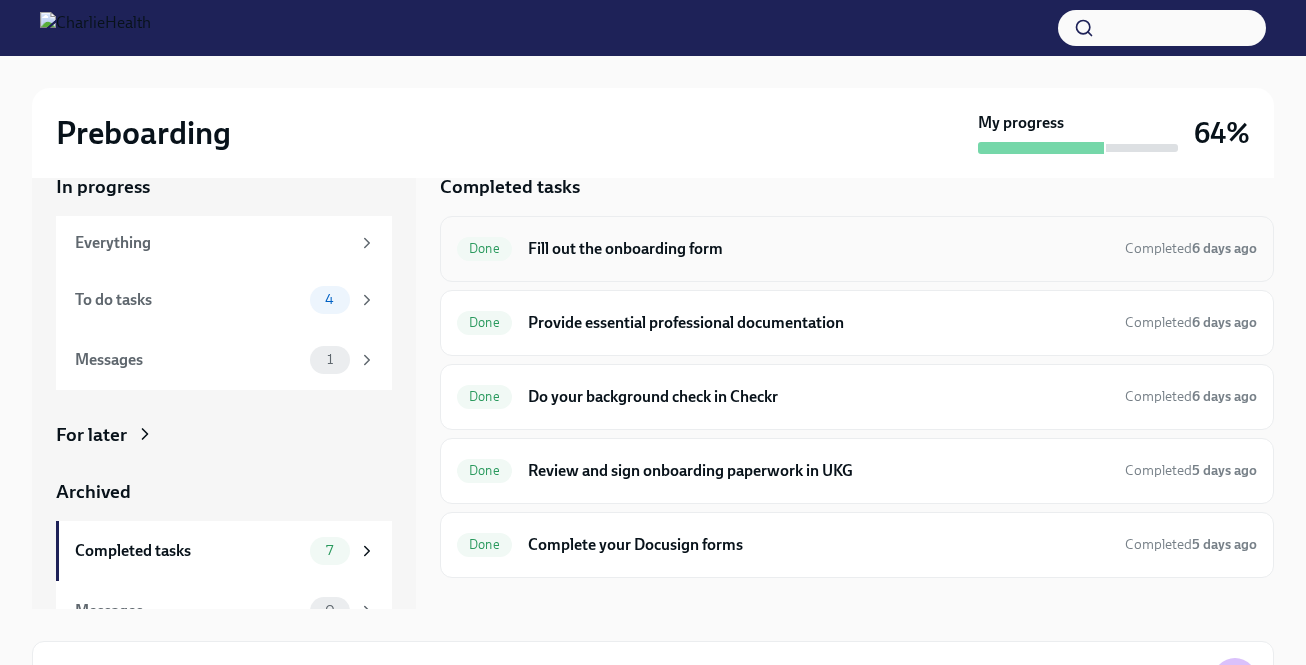 click on "Done Fill out the onboarding form Completed  6 days ago" at bounding box center (857, 249) 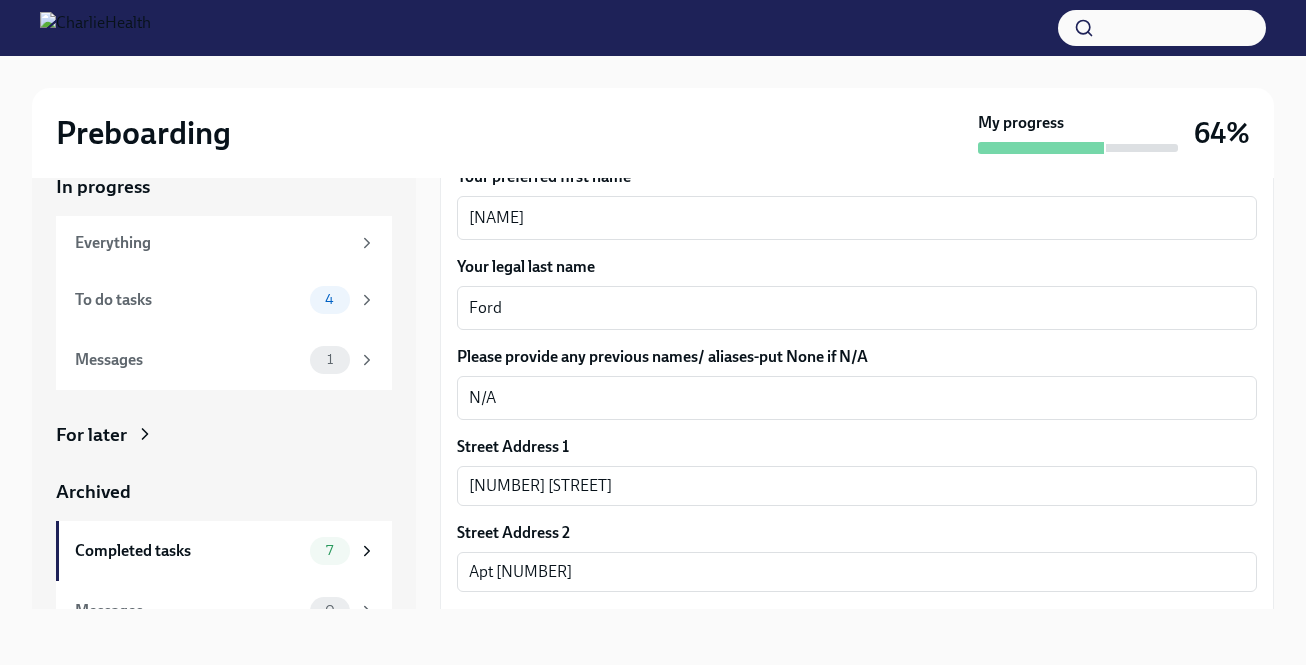 scroll, scrollTop: 294, scrollLeft: 0, axis: vertical 